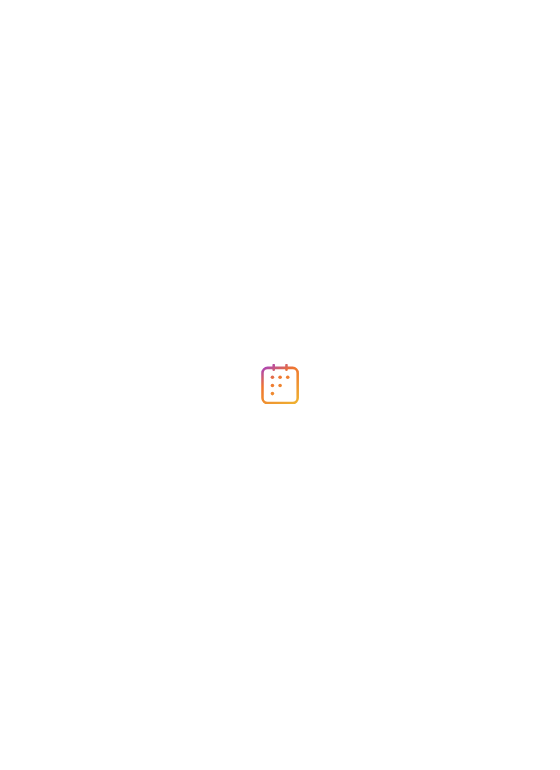 scroll, scrollTop: 0, scrollLeft: 0, axis: both 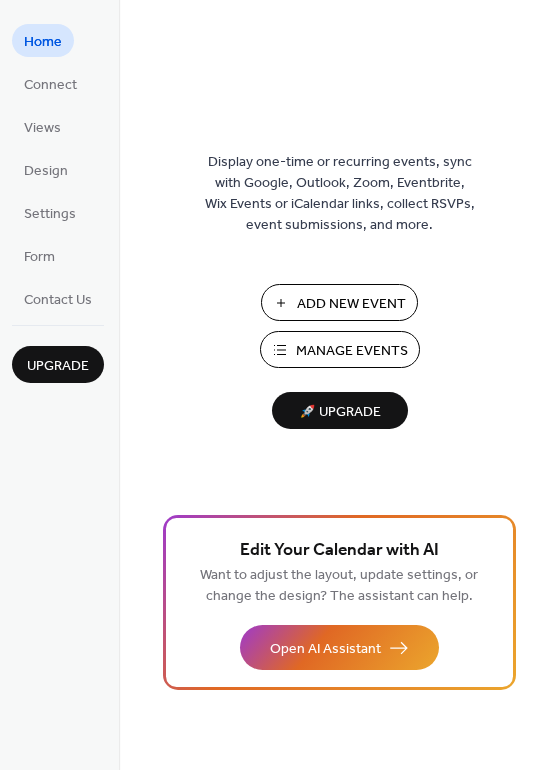 click on "Add New Event" at bounding box center (351, 304) 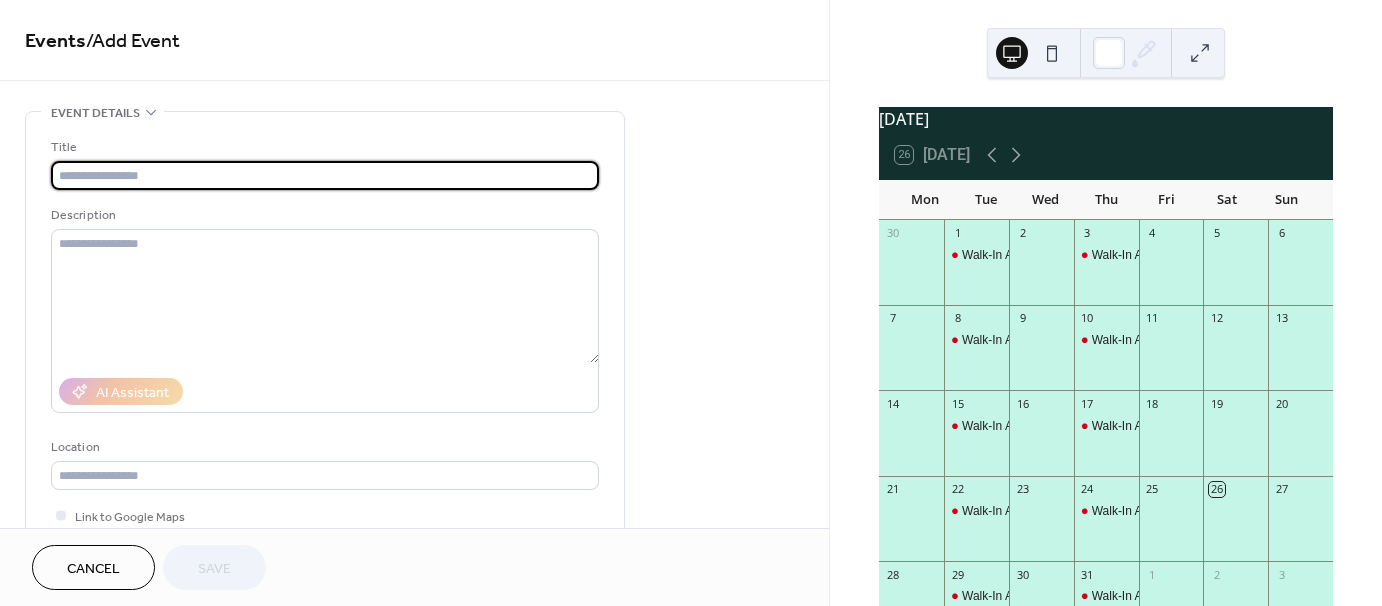 scroll, scrollTop: 0, scrollLeft: 0, axis: both 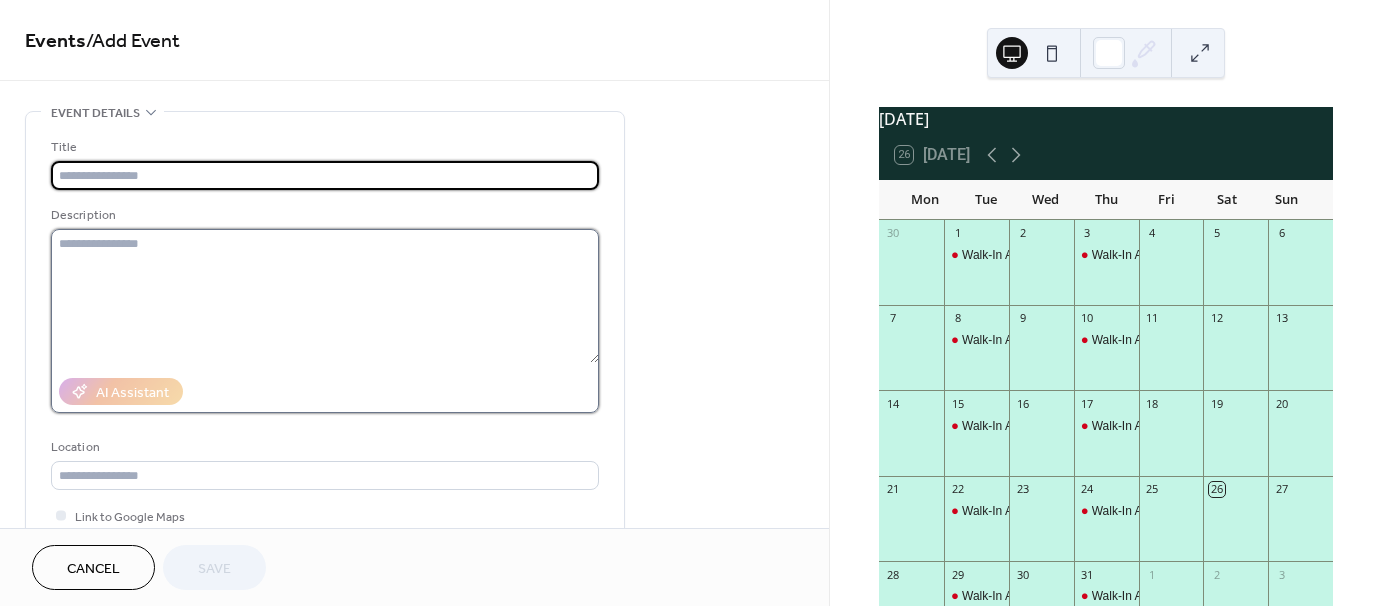 click at bounding box center [325, 296] 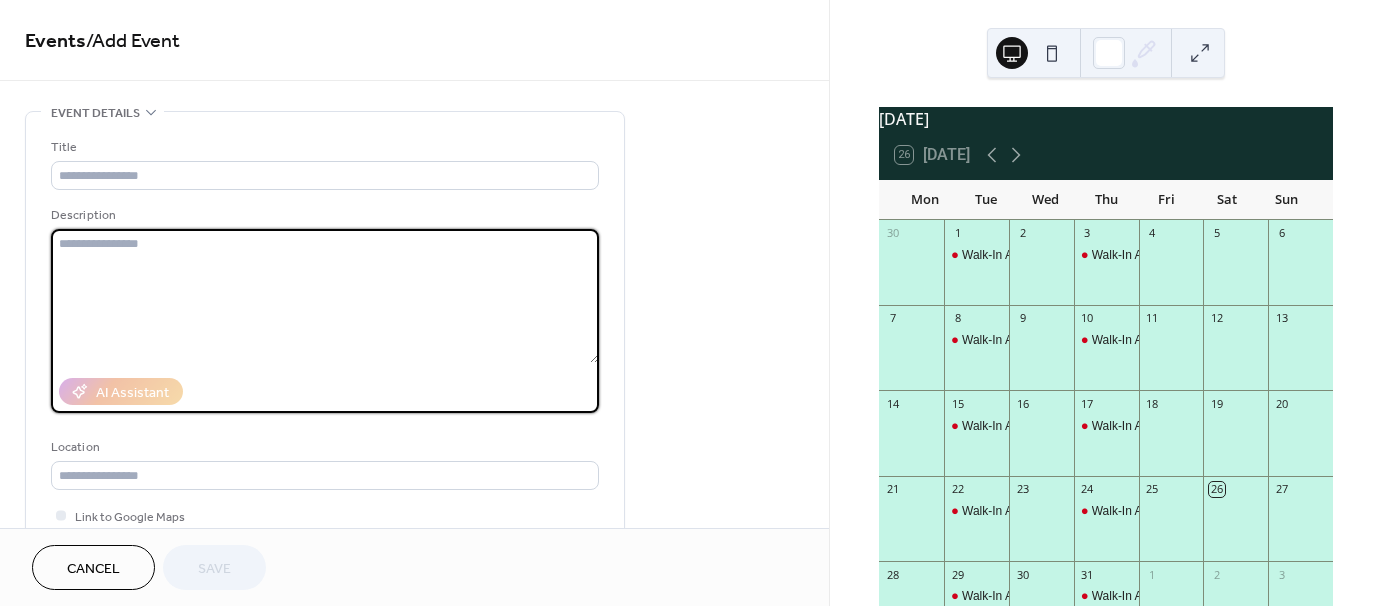 paste on "**********" 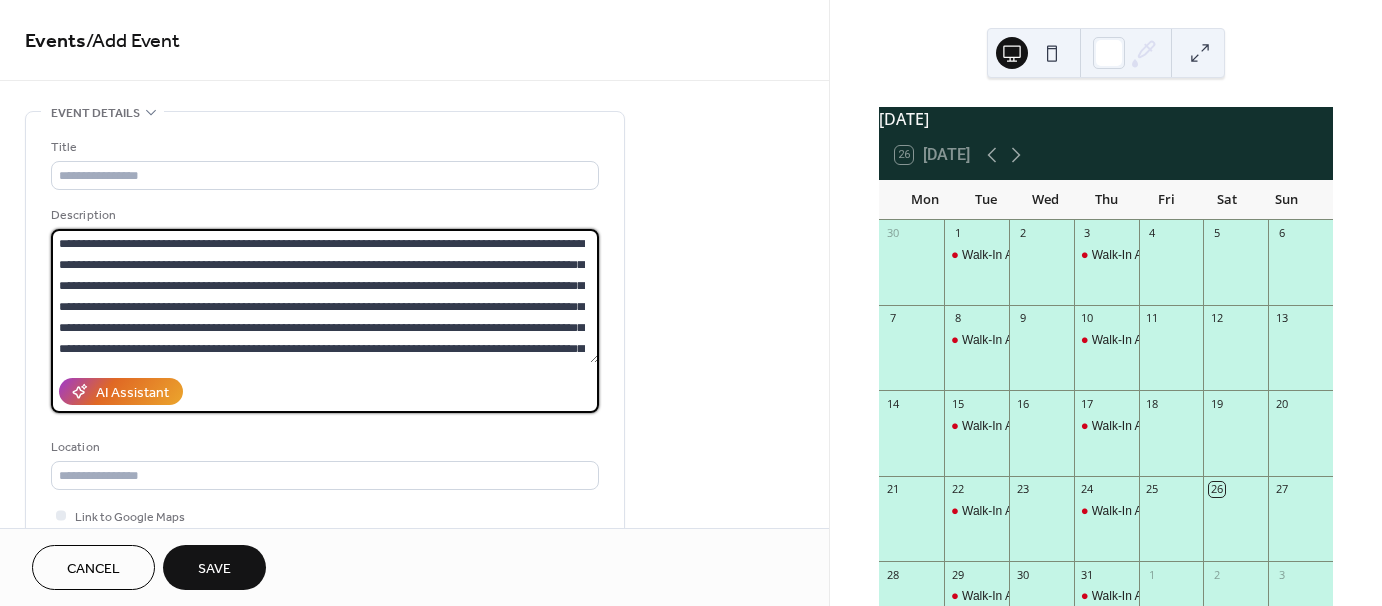 scroll, scrollTop: 40, scrollLeft: 0, axis: vertical 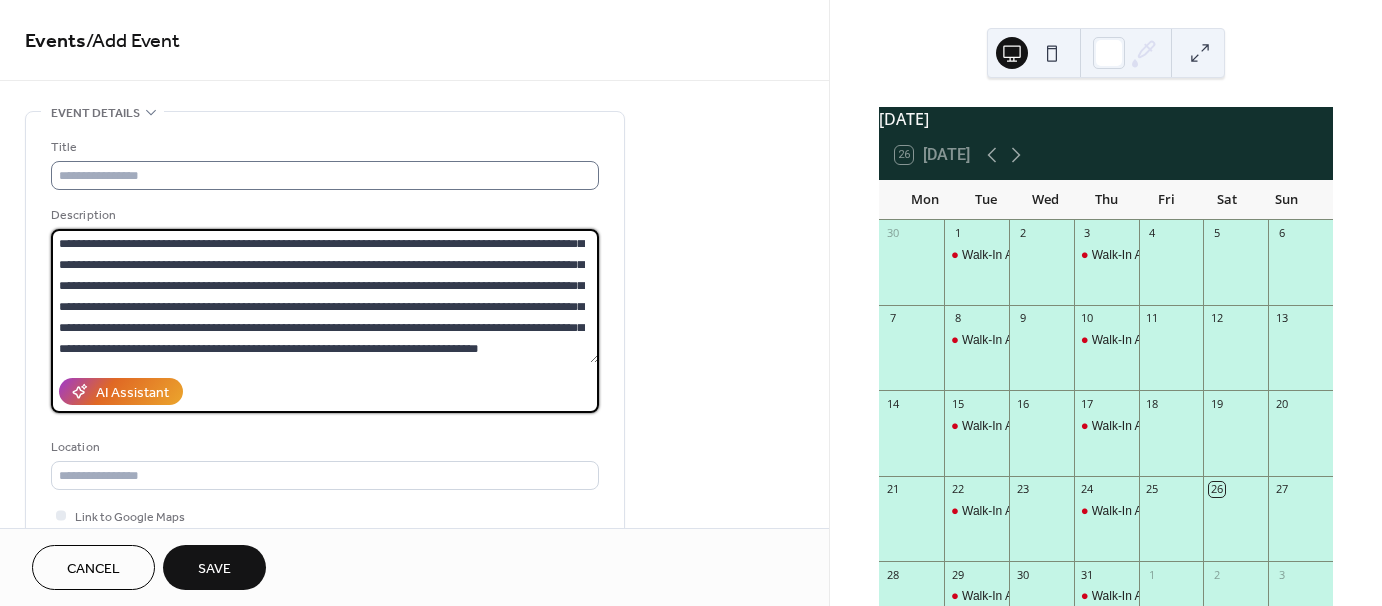 type on "**********" 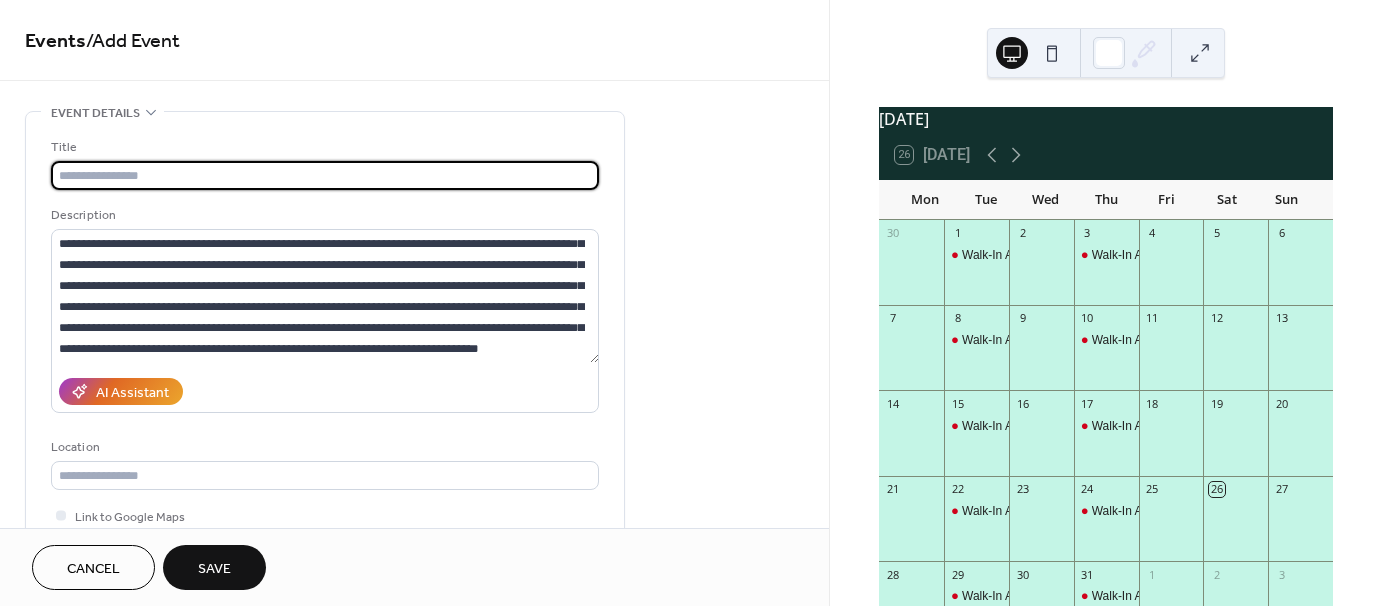 click at bounding box center [325, 175] 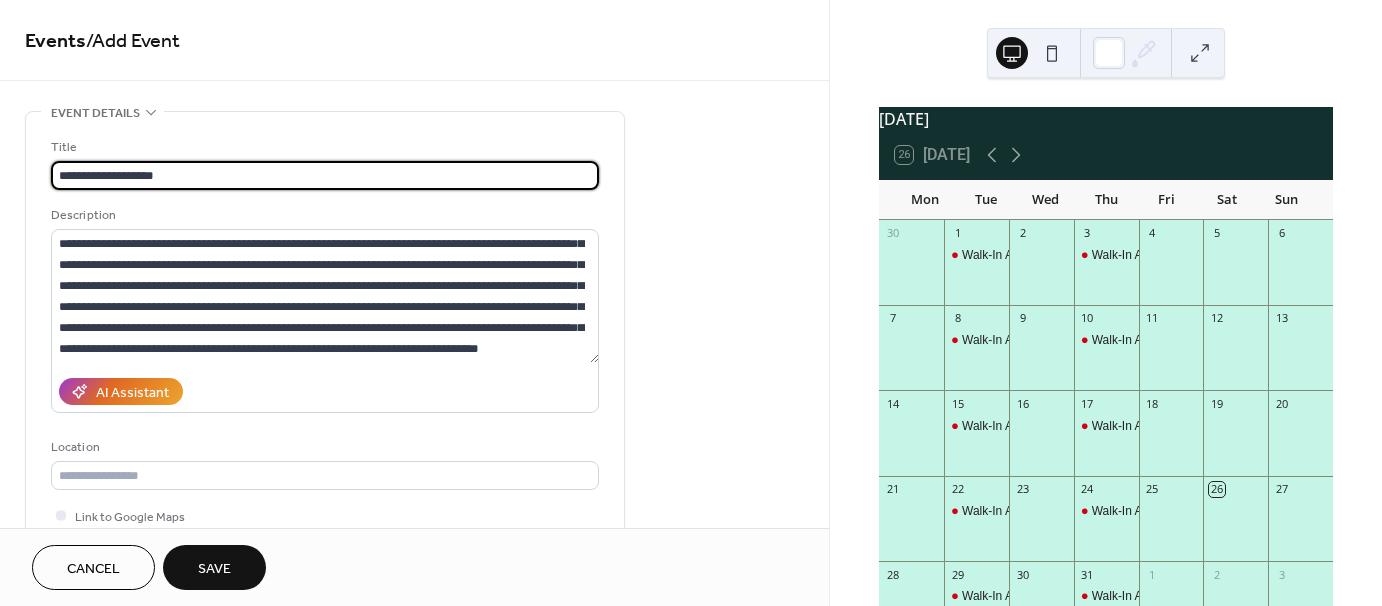 type on "**********" 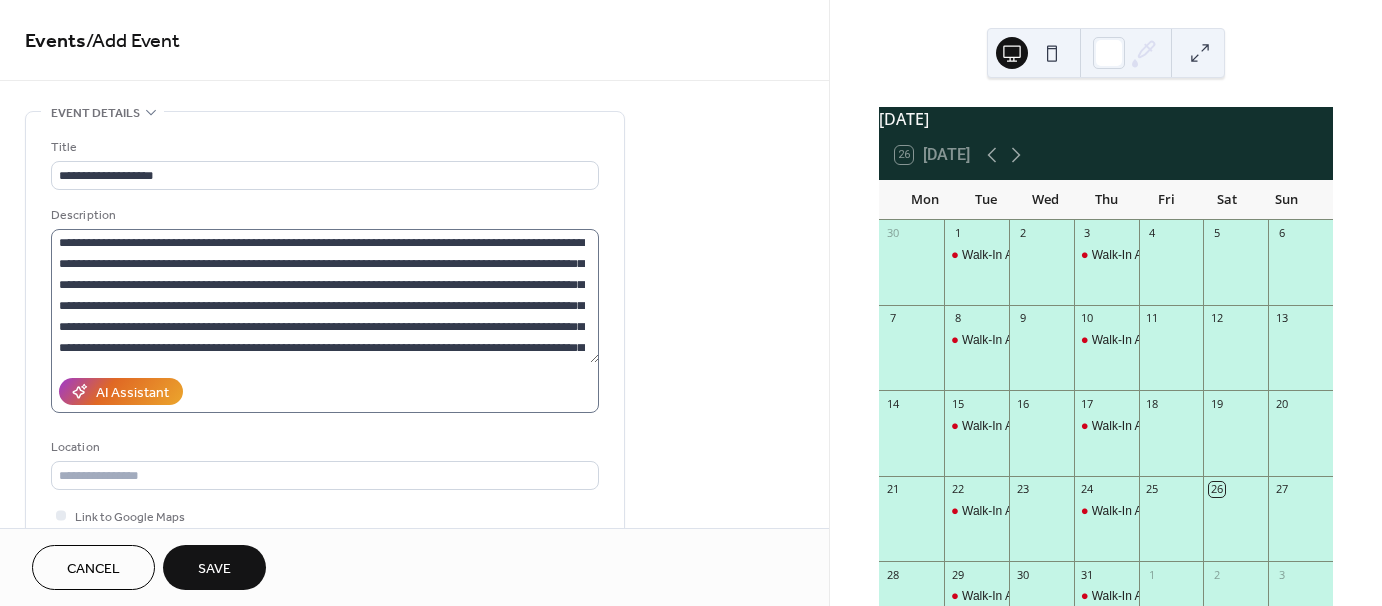 scroll, scrollTop: 0, scrollLeft: 0, axis: both 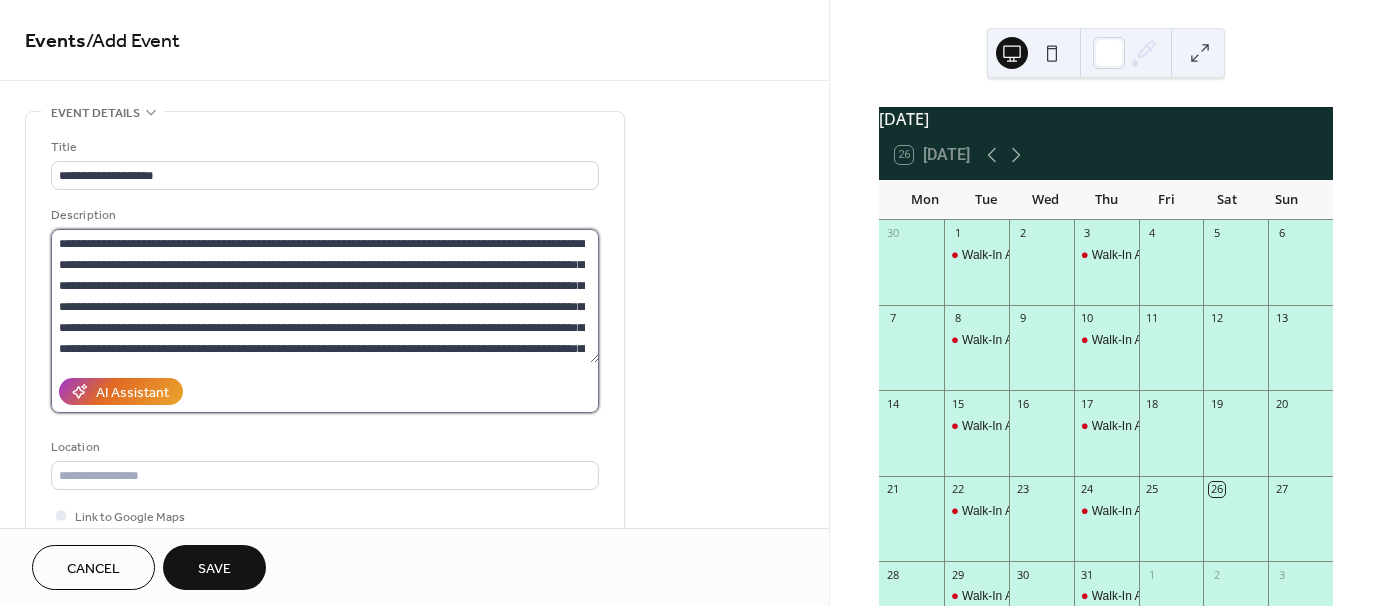 click on "**********" at bounding box center [325, 296] 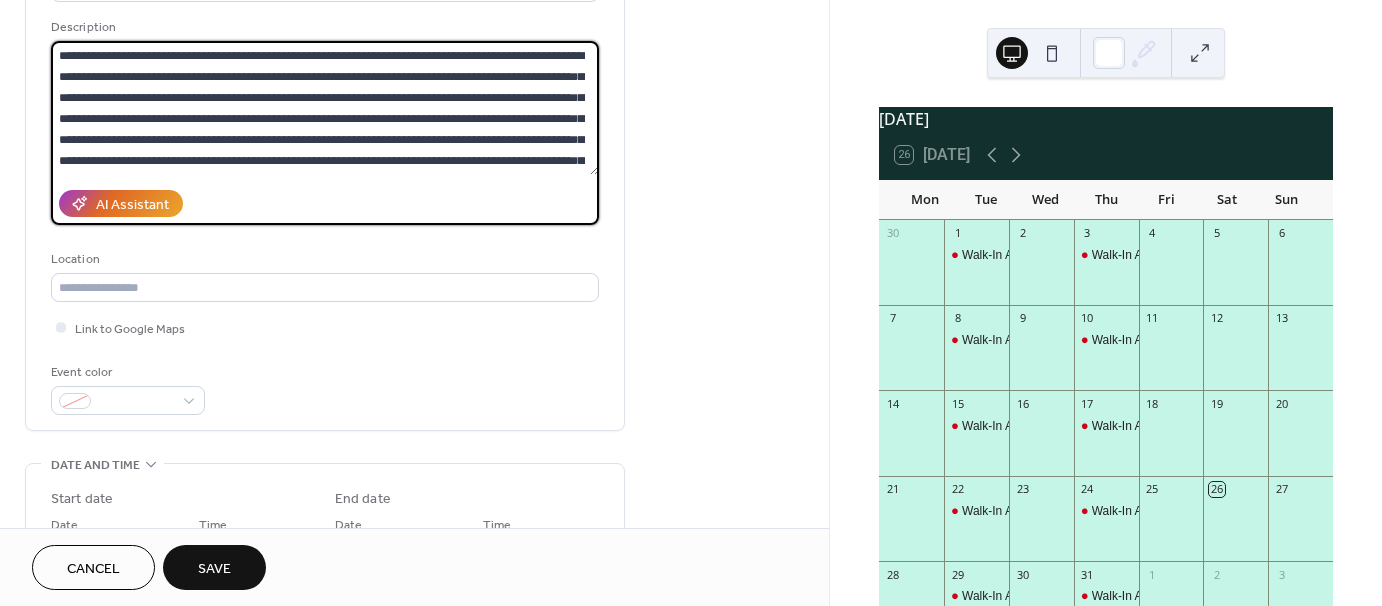 scroll, scrollTop: 200, scrollLeft: 0, axis: vertical 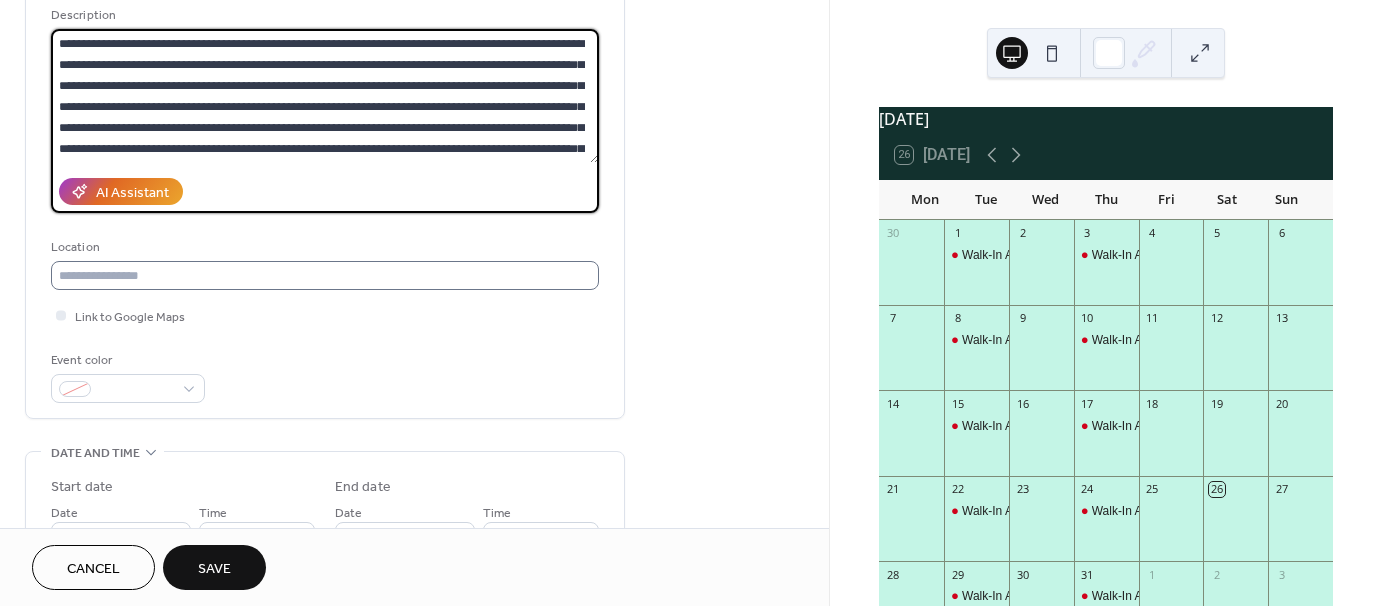 type on "**********" 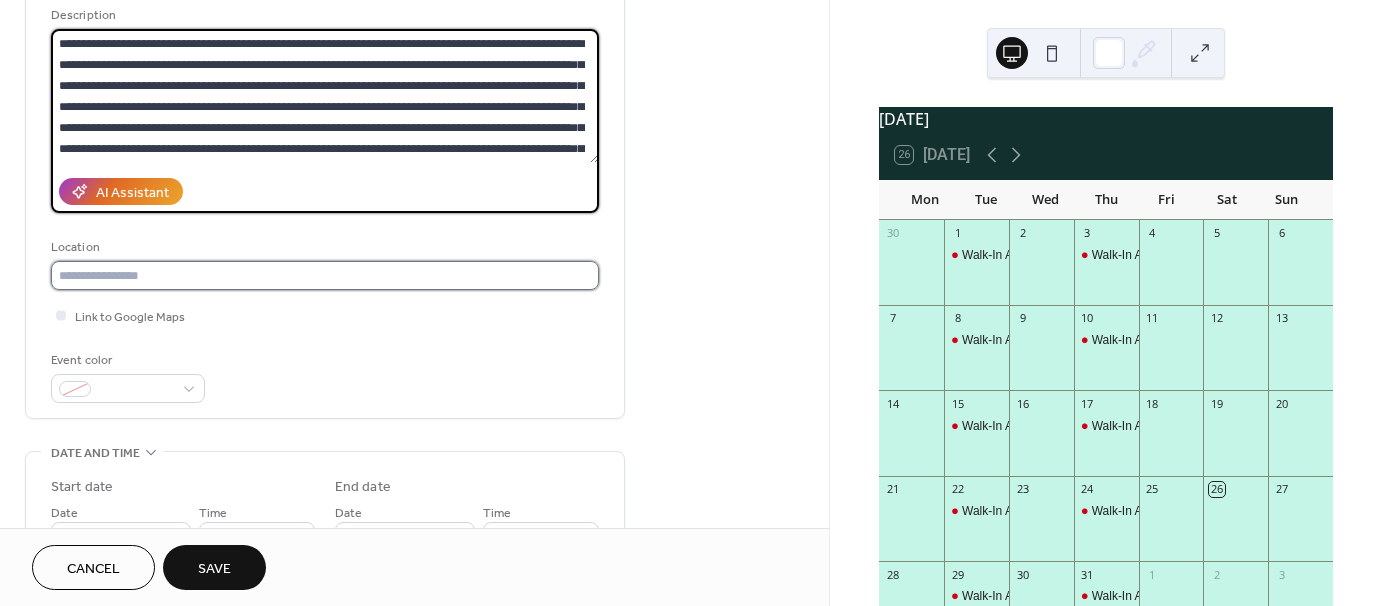 click at bounding box center [325, 275] 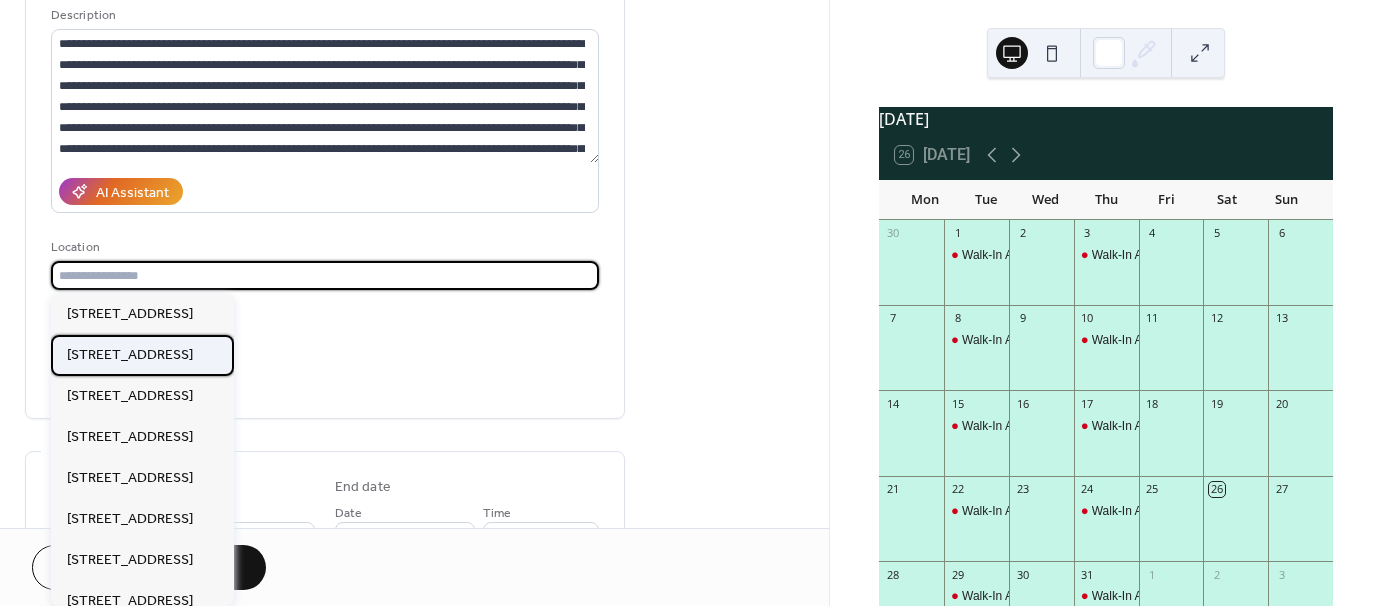 click on "3755 Gulf Breeze Pkwy Suite D, Gulf Breeze, FL 32563" at bounding box center (130, 354) 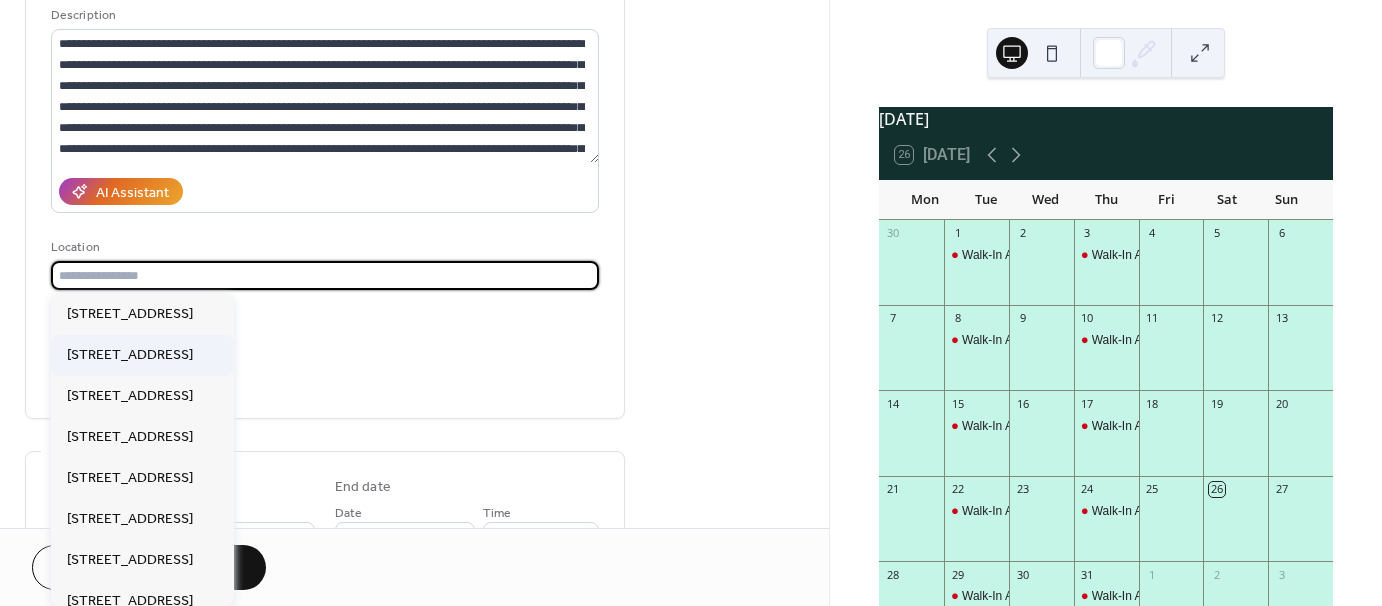 type on "**********" 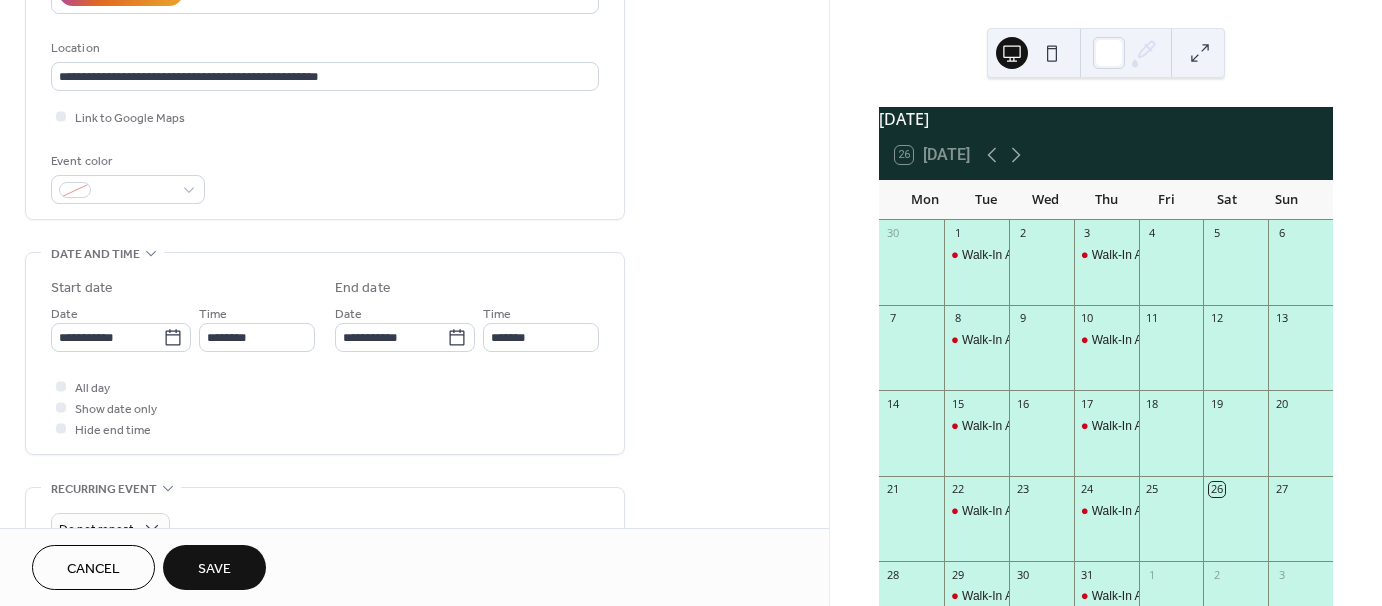 scroll, scrollTop: 400, scrollLeft: 0, axis: vertical 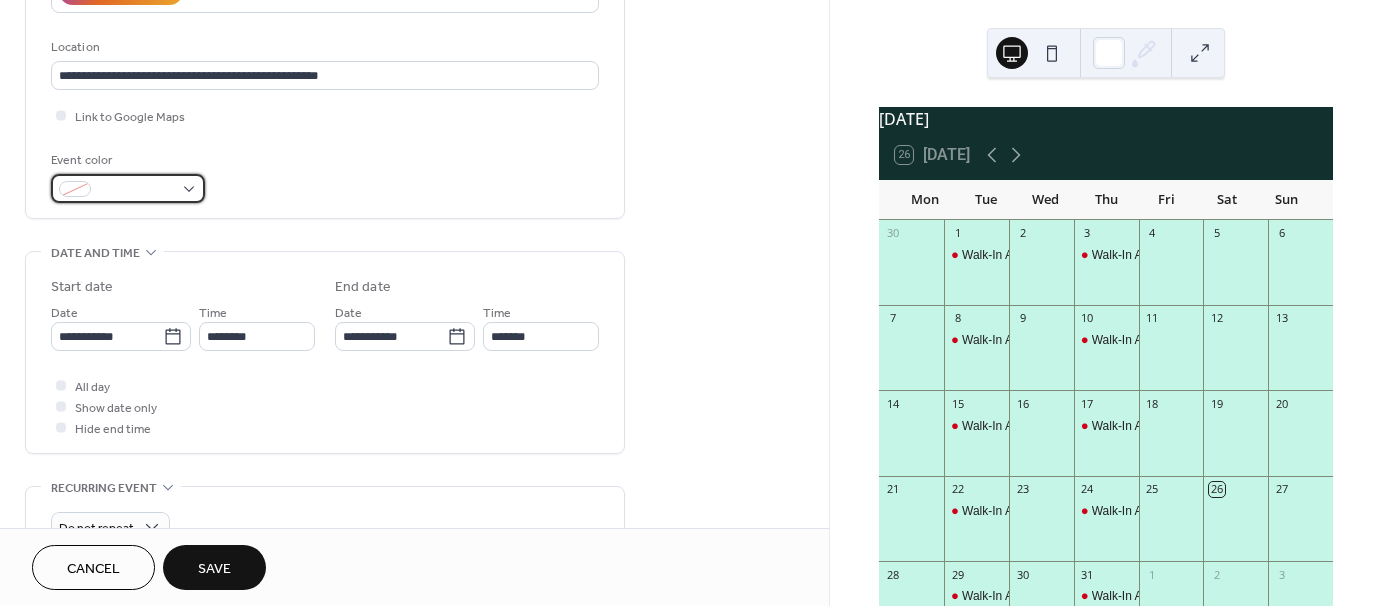 click at bounding box center (128, 188) 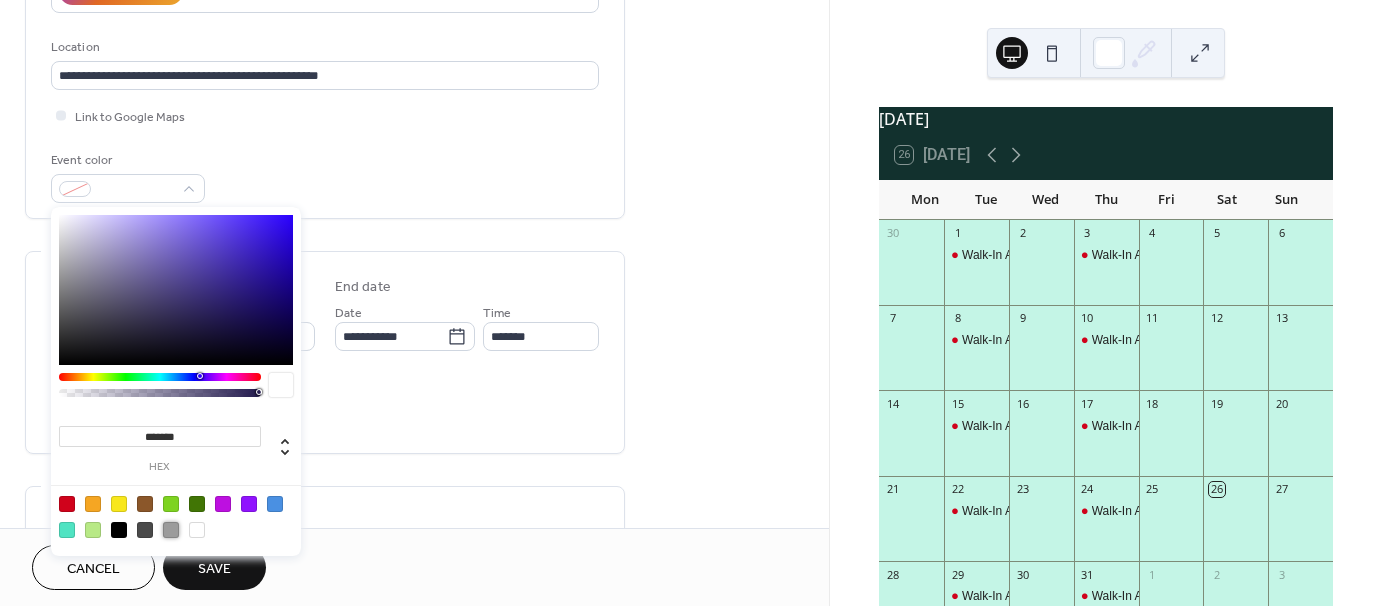 click at bounding box center [171, 530] 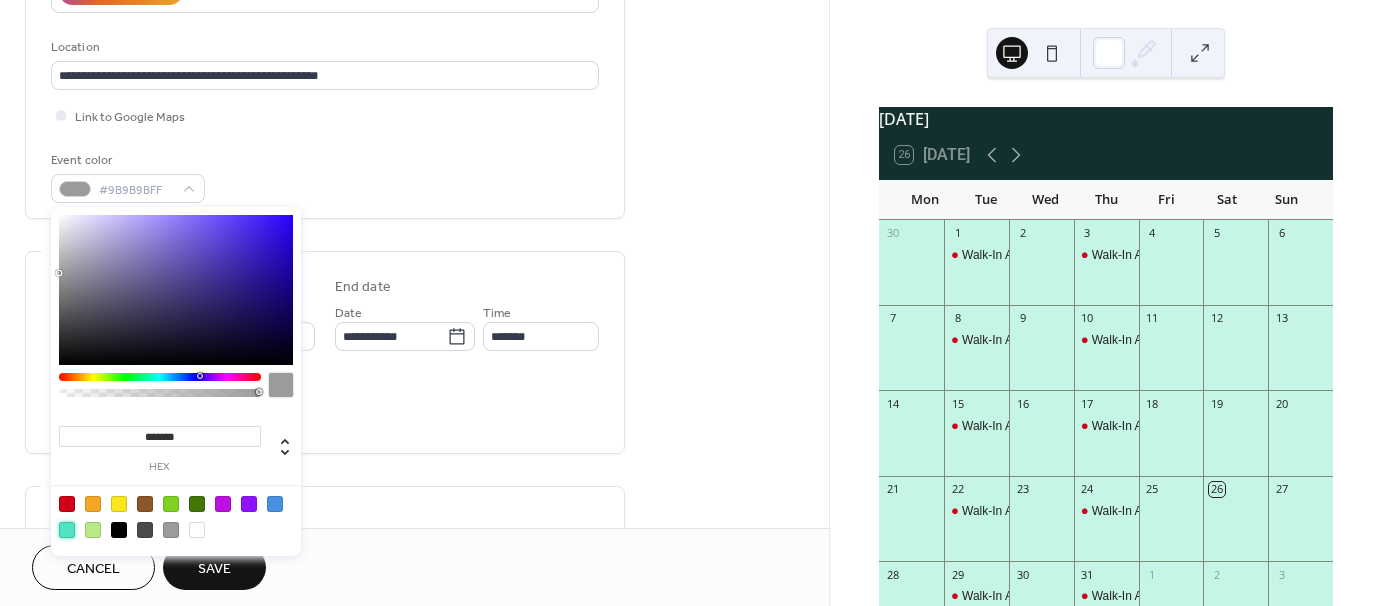 click at bounding box center (67, 530) 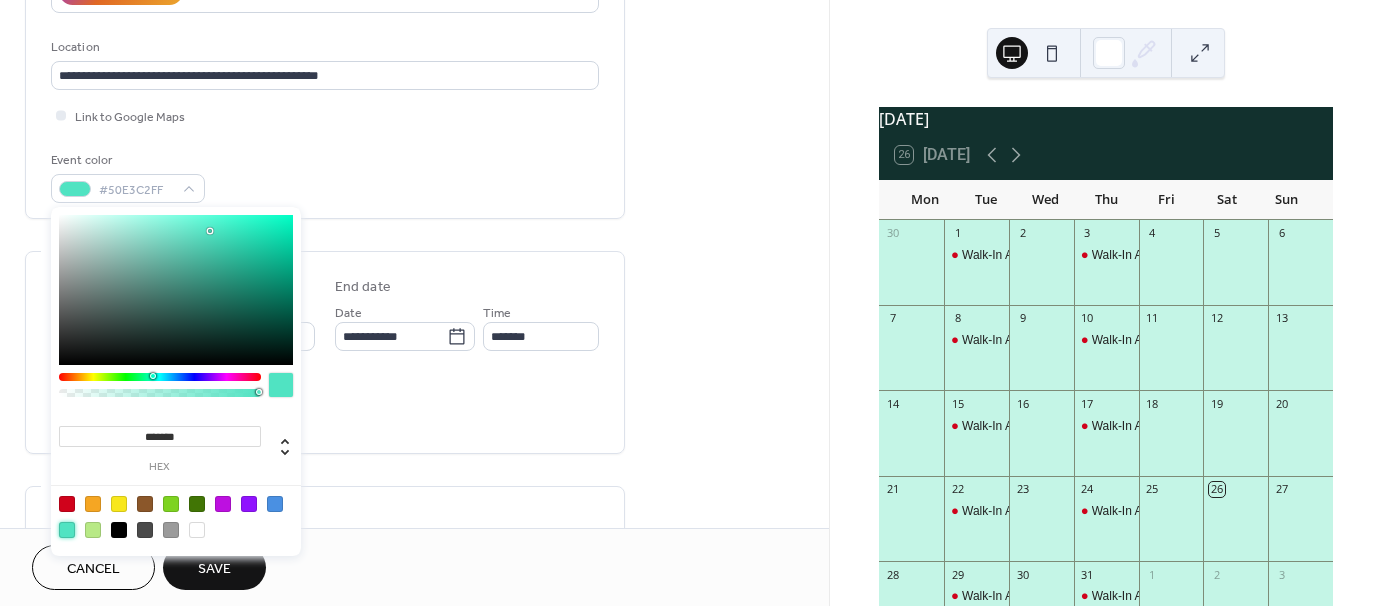 click on "All day Show date only Hide end time" at bounding box center [325, 406] 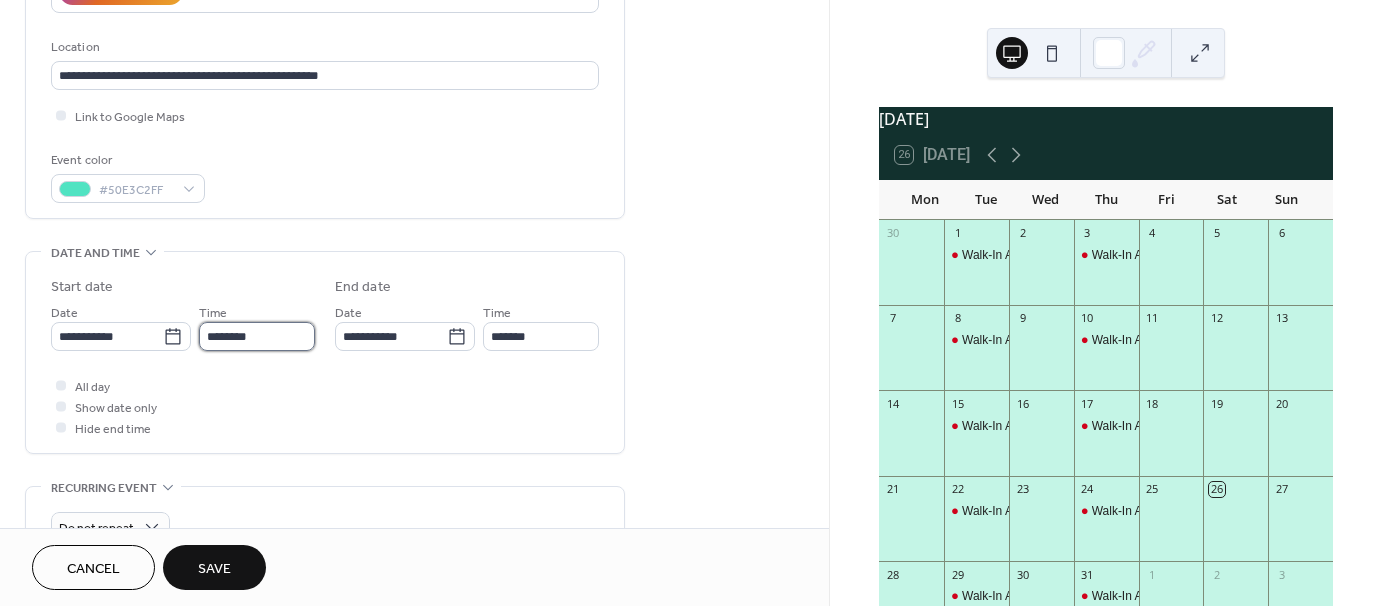 click on "********" at bounding box center [257, 336] 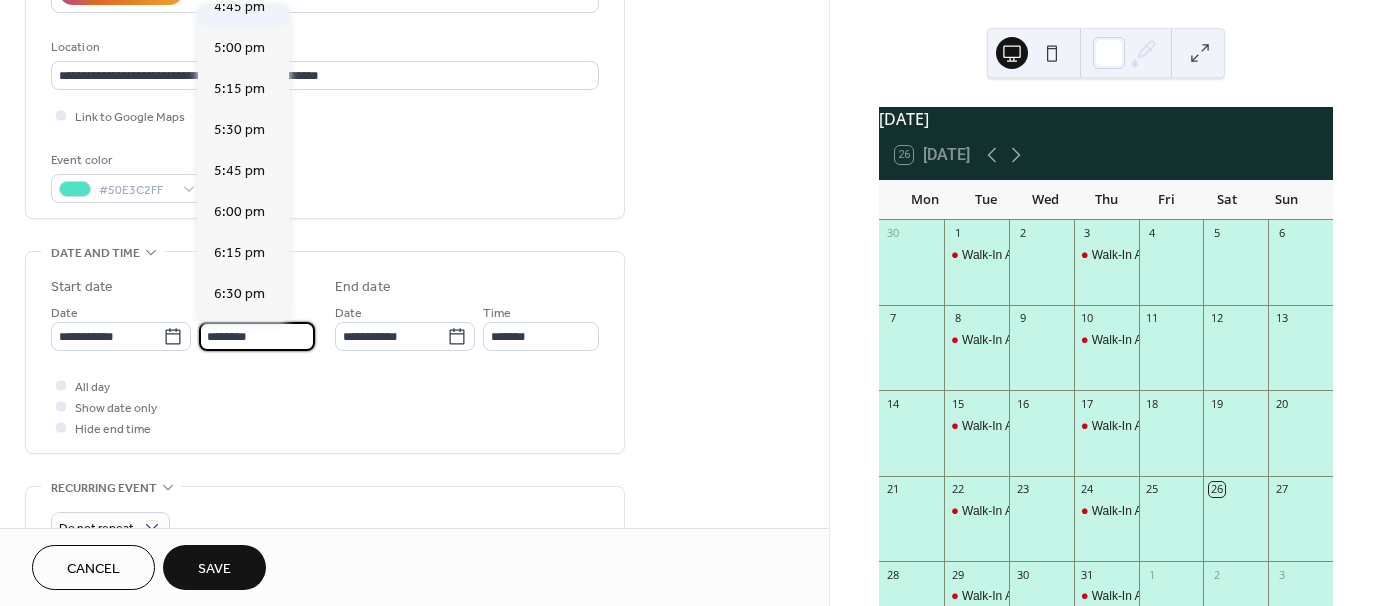 scroll, scrollTop: 2768, scrollLeft: 0, axis: vertical 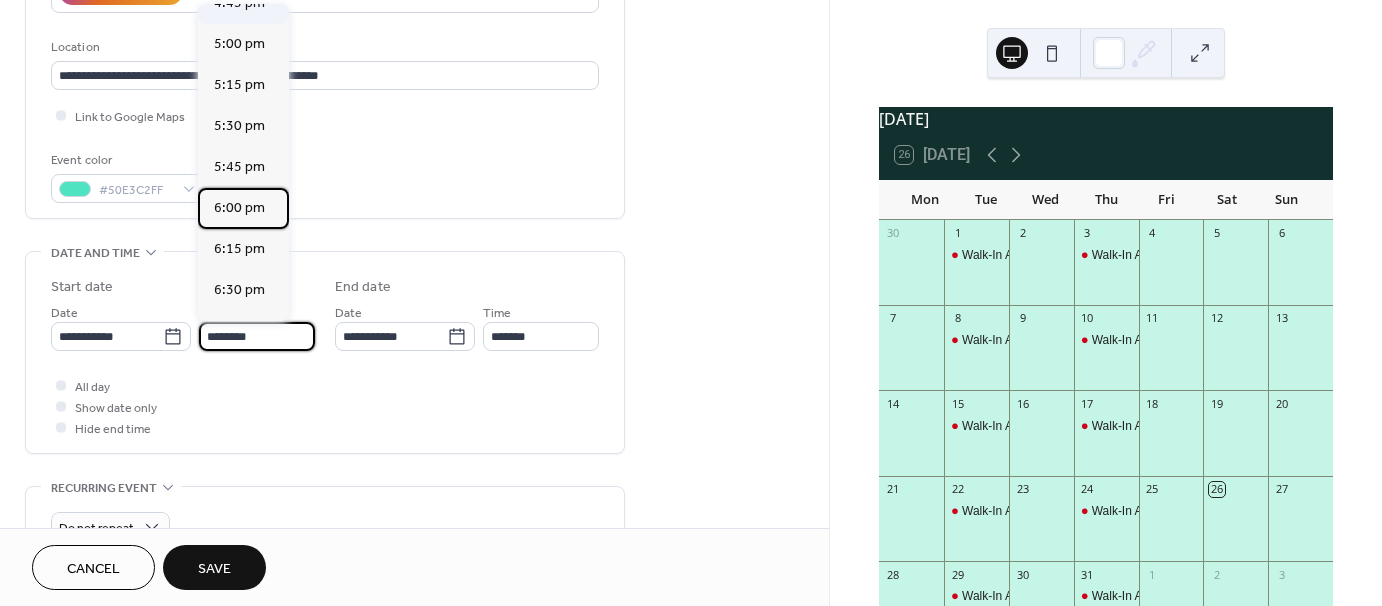 click on "6:00 pm" at bounding box center [239, 208] 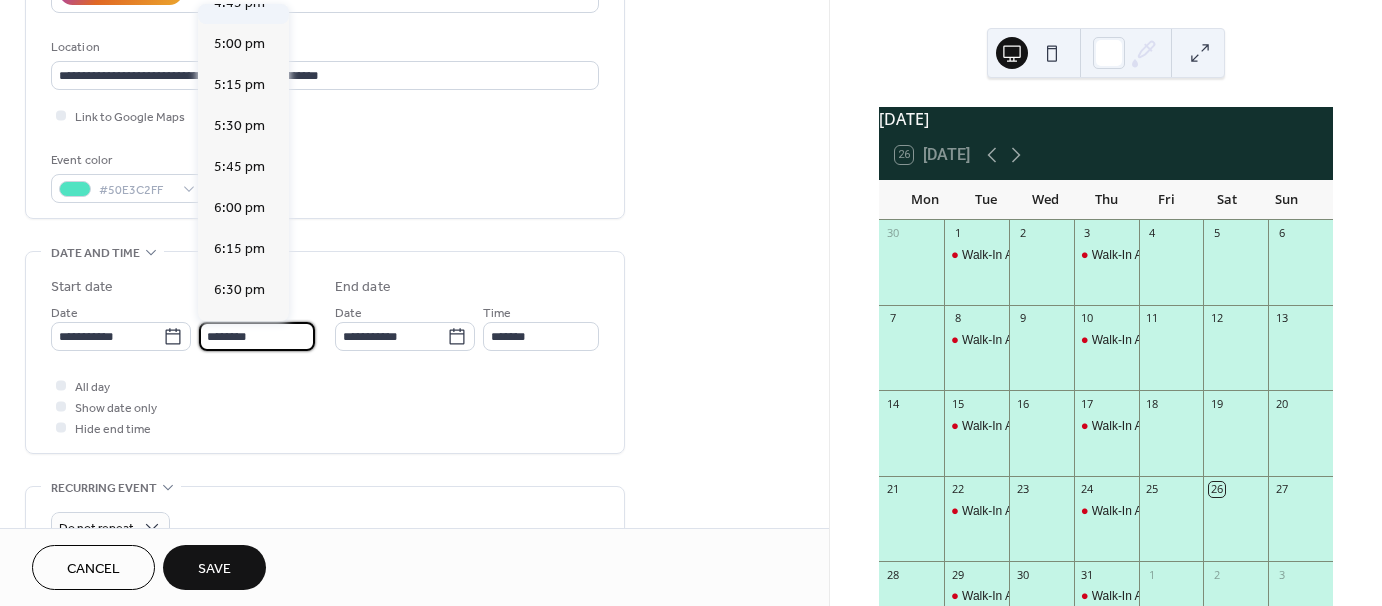 type on "*******" 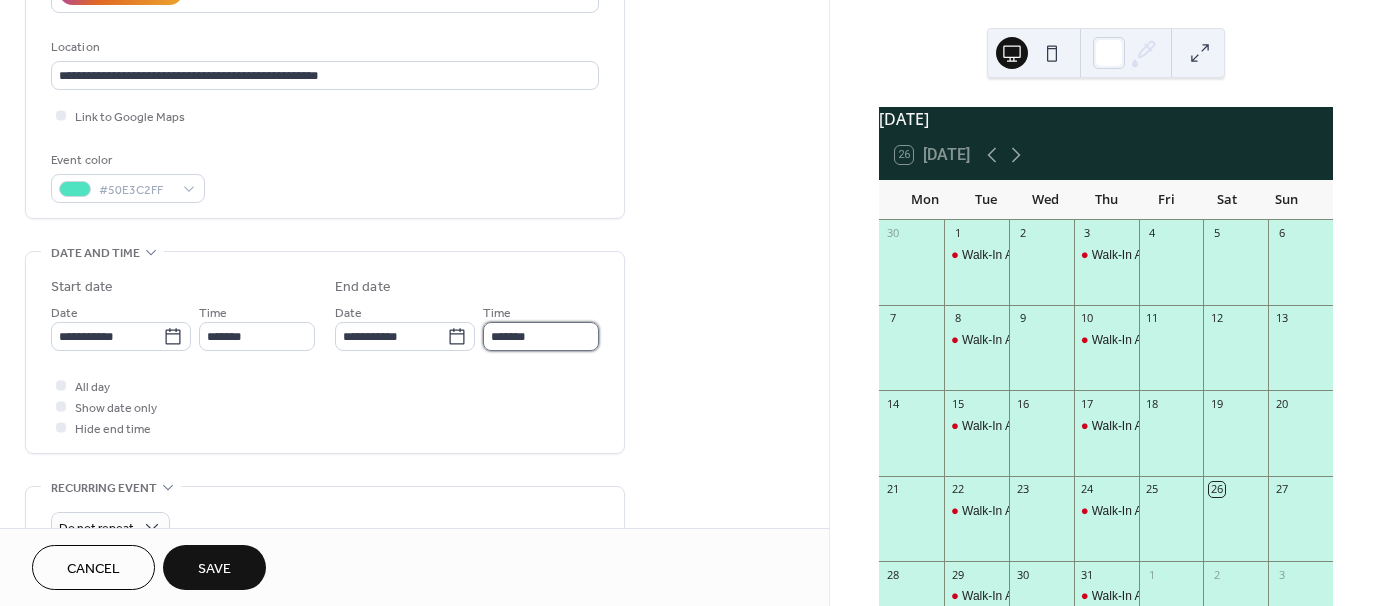 click on "*******" at bounding box center [541, 336] 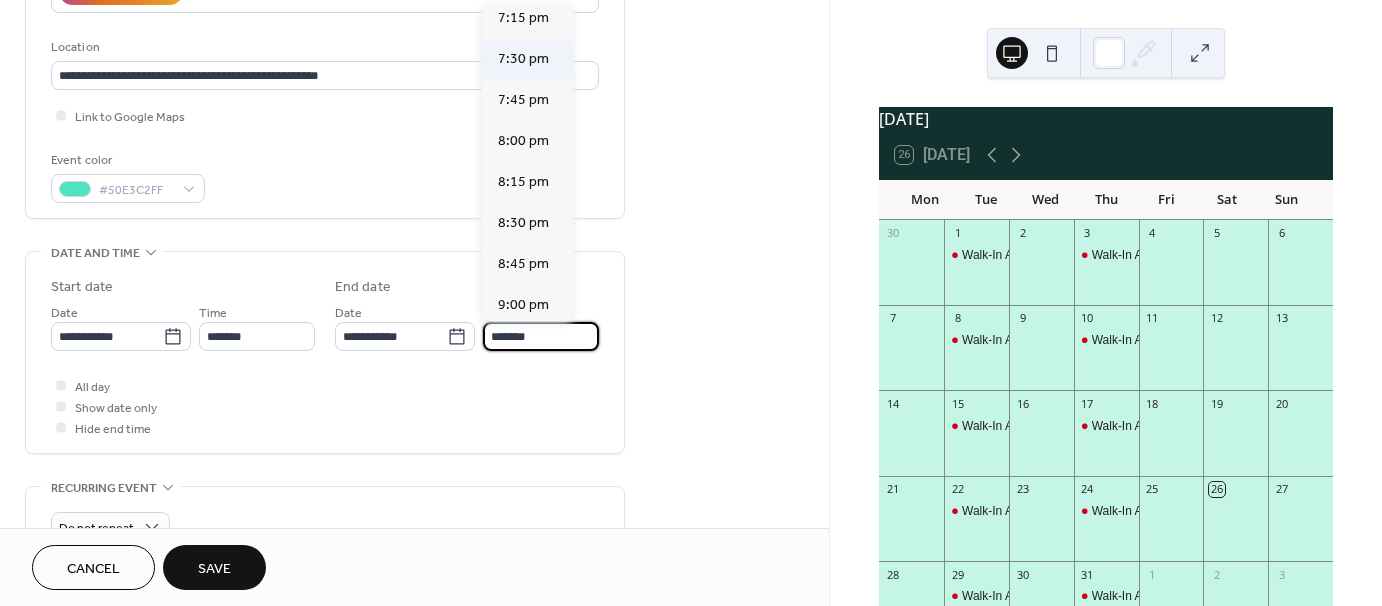 scroll, scrollTop: 200, scrollLeft: 0, axis: vertical 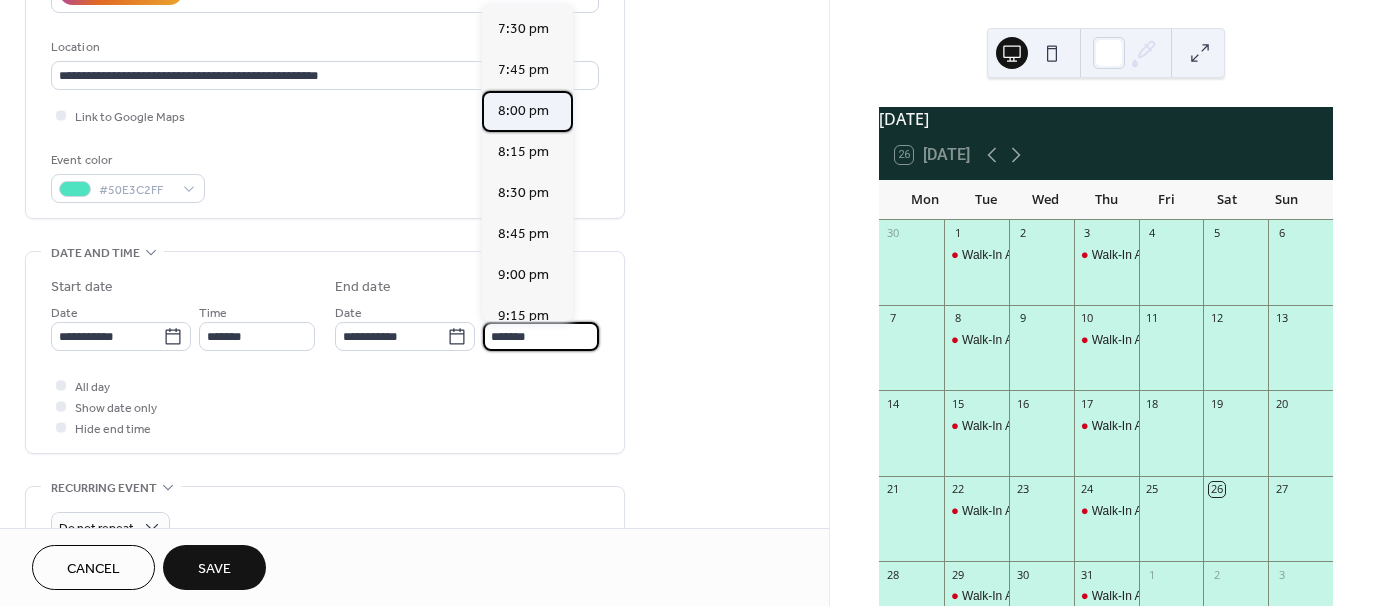 click on "8:00 pm" at bounding box center [523, 111] 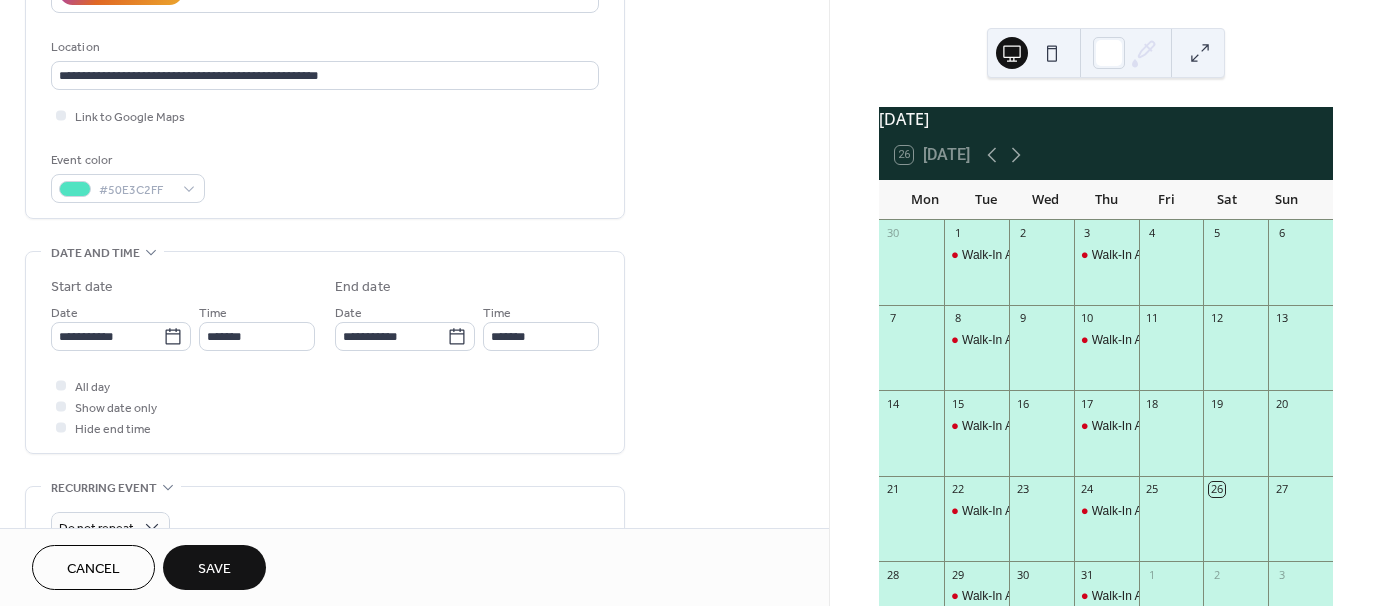 type on "*******" 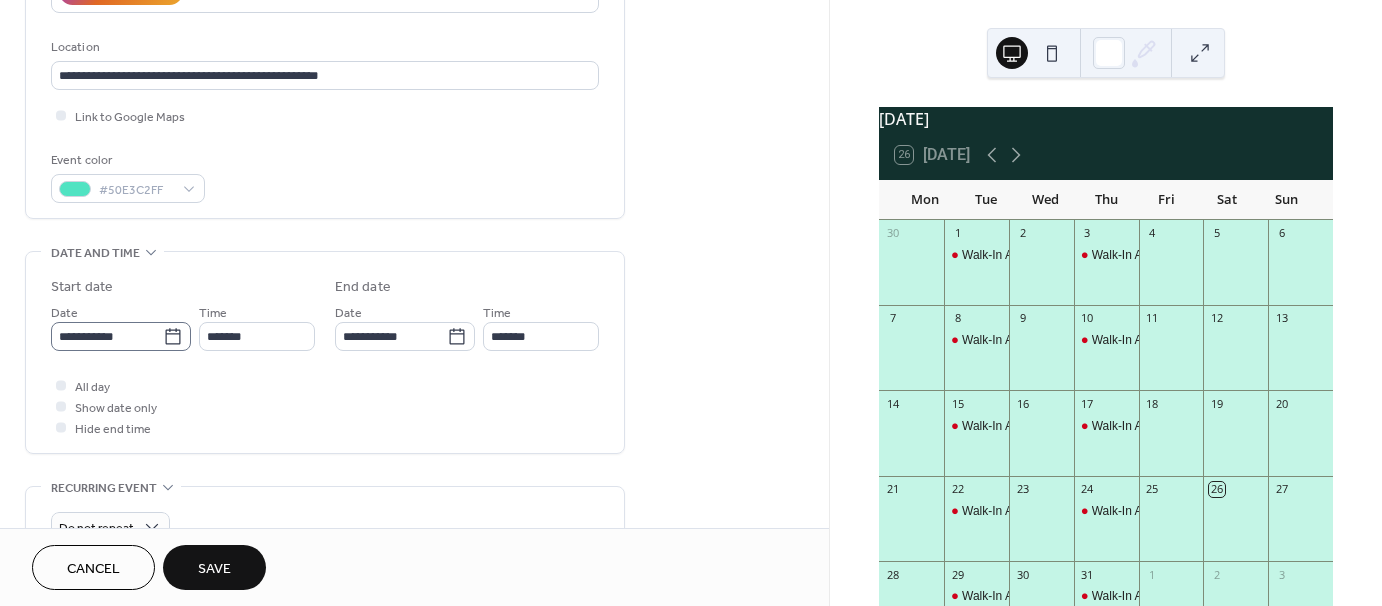 click 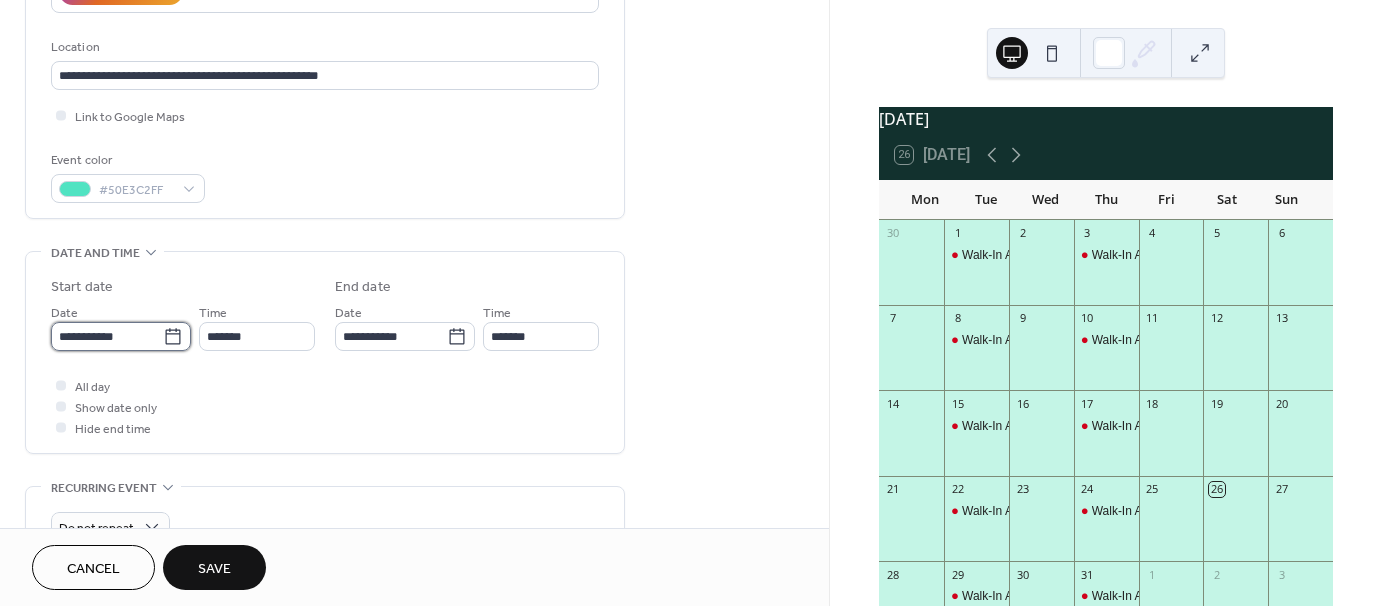 click on "**********" at bounding box center [107, 336] 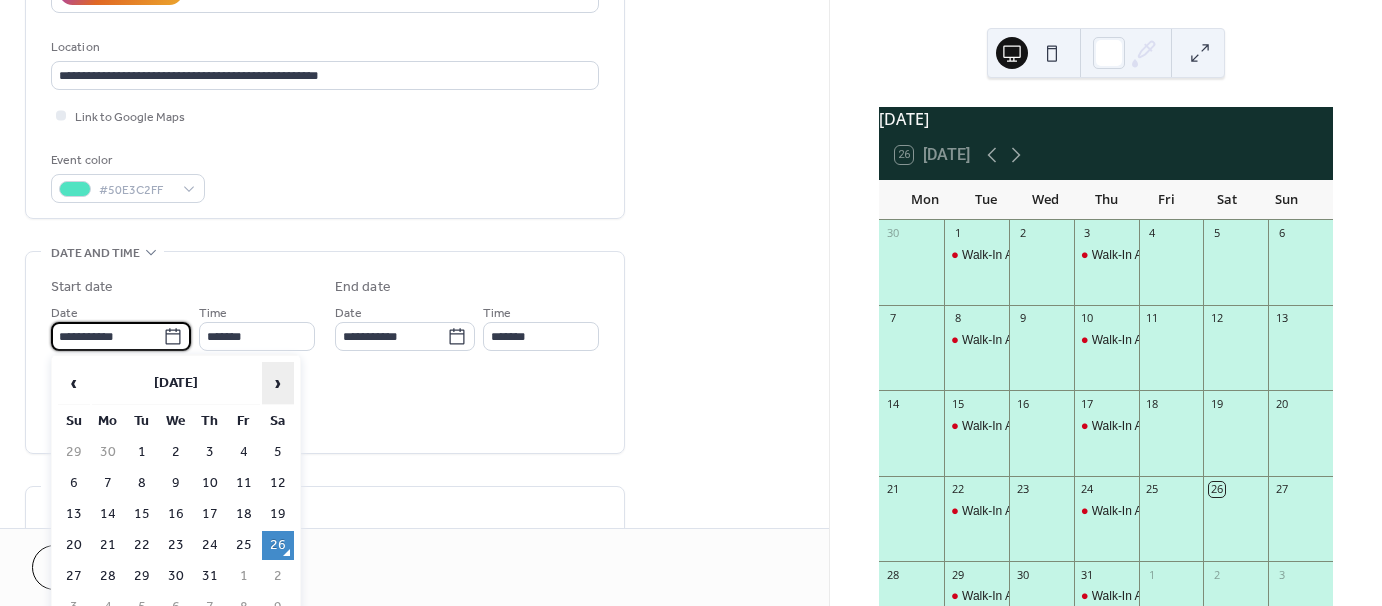 click on "›" at bounding box center (278, 383) 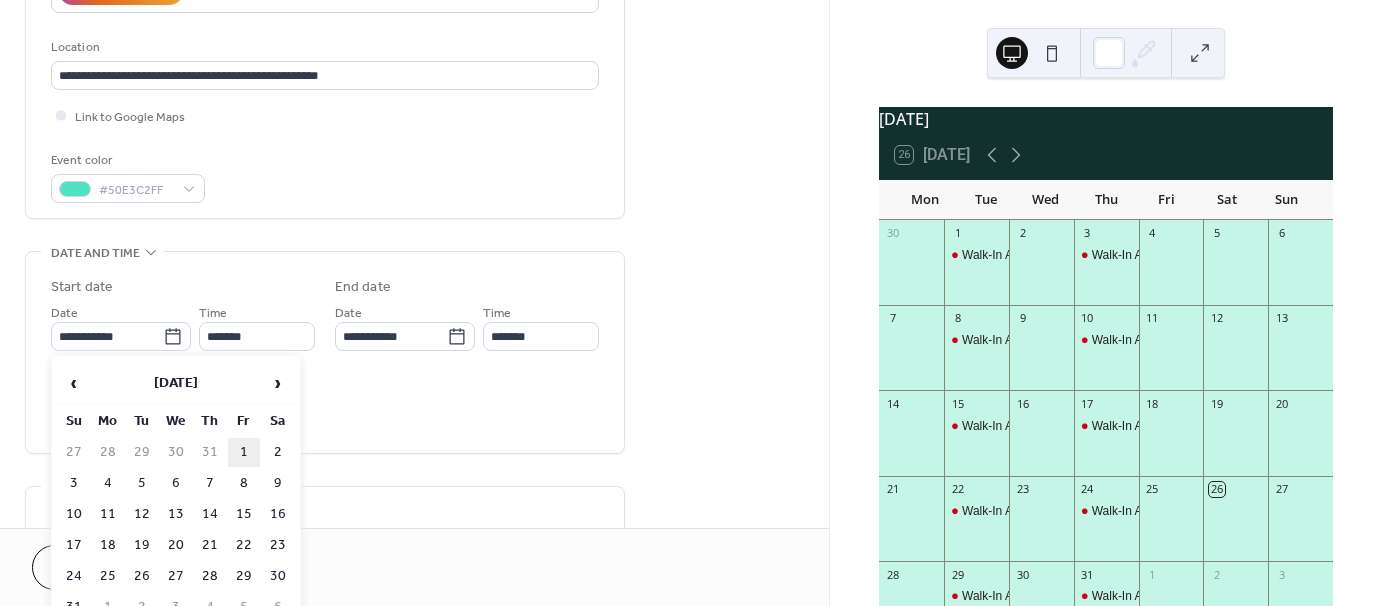 click on "1" at bounding box center (244, 452) 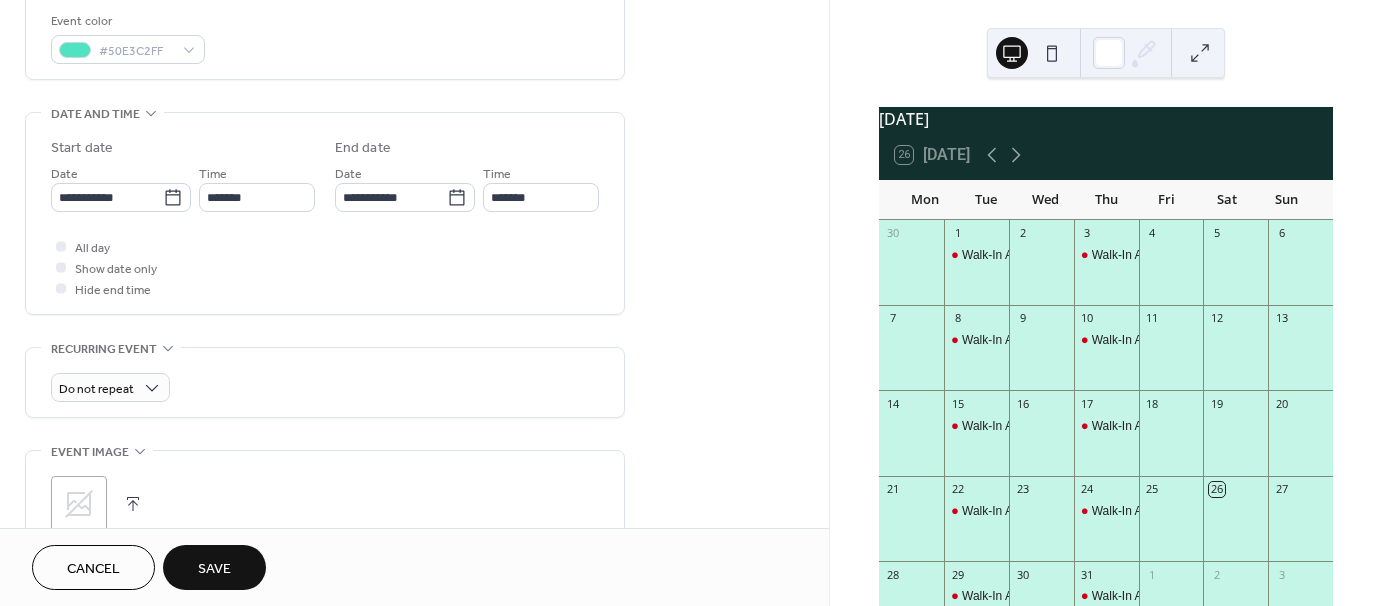 scroll, scrollTop: 600, scrollLeft: 0, axis: vertical 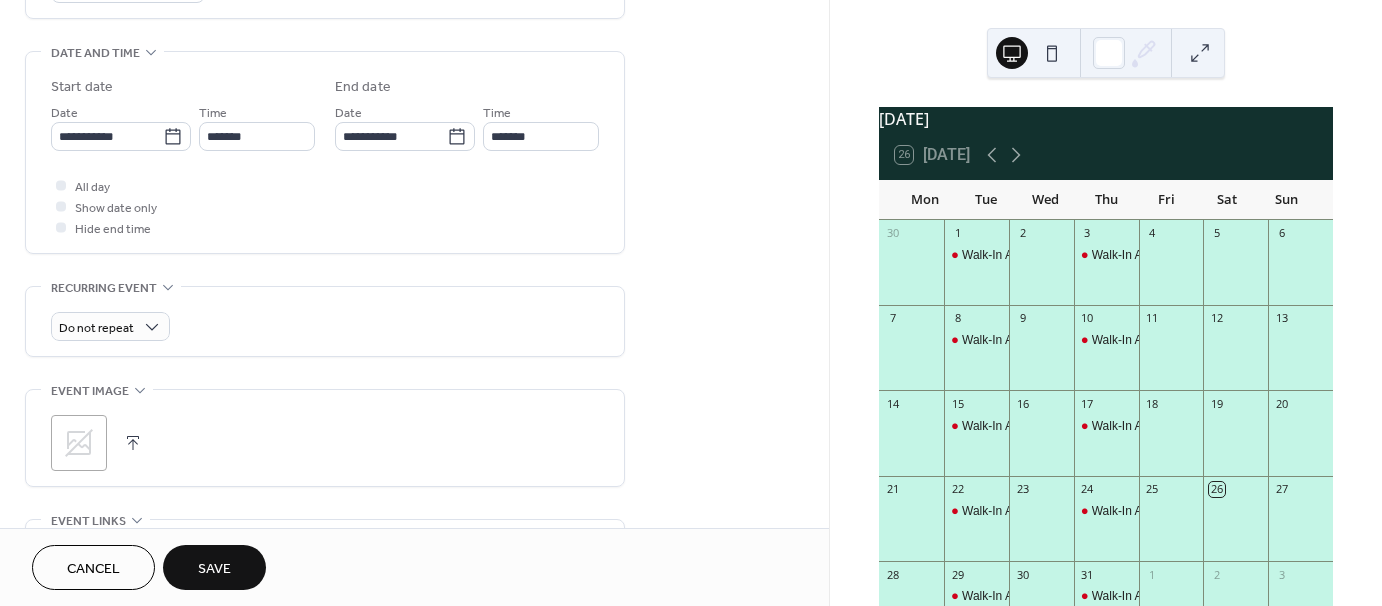 click at bounding box center [133, 443] 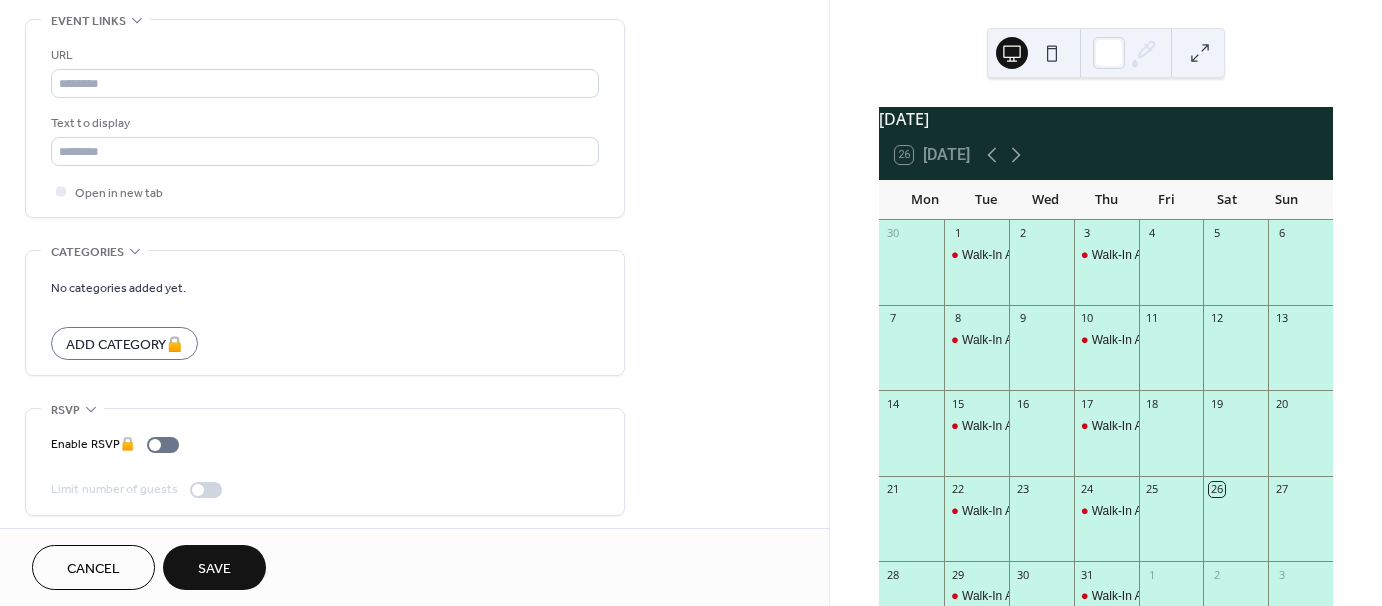 scroll, scrollTop: 1104, scrollLeft: 0, axis: vertical 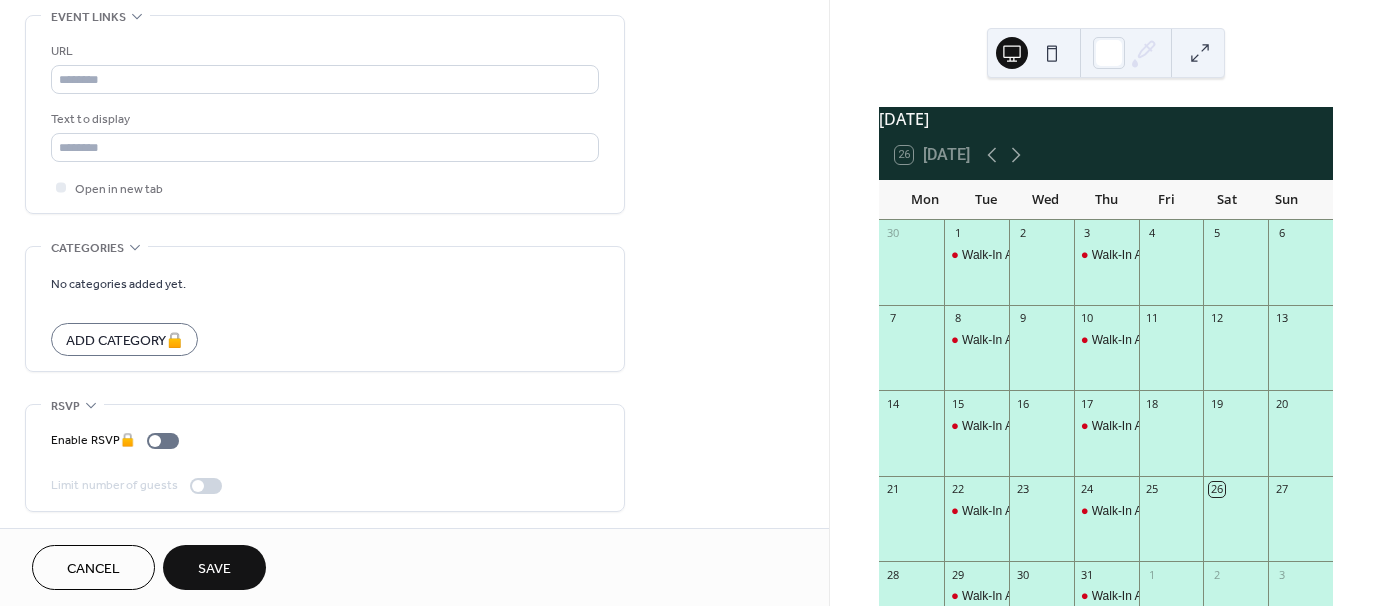 click on "Save" at bounding box center [214, 569] 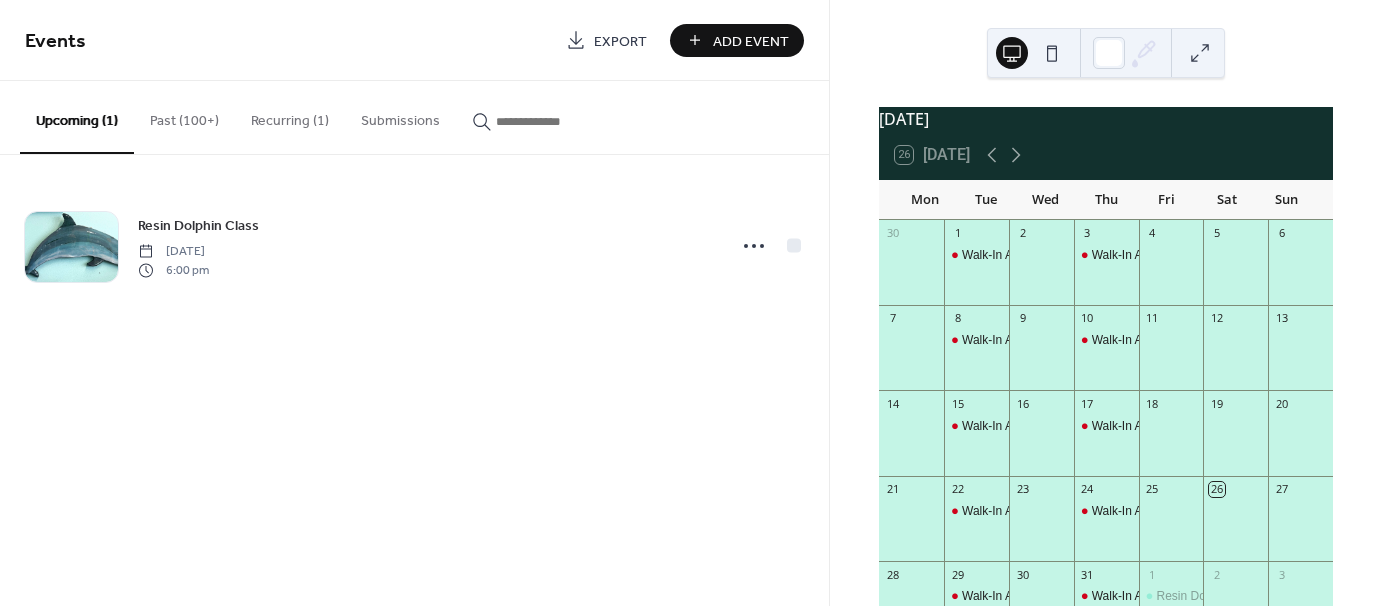 click on "18" at bounding box center (1171, 403) 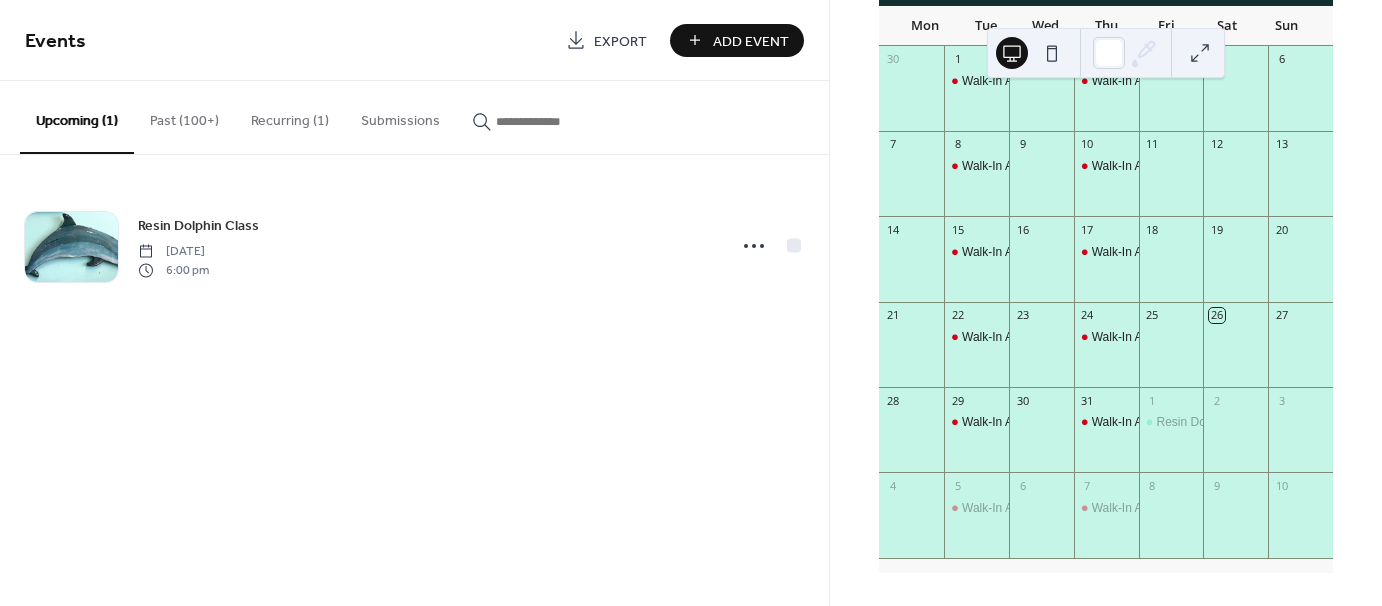 scroll, scrollTop: 184, scrollLeft: 0, axis: vertical 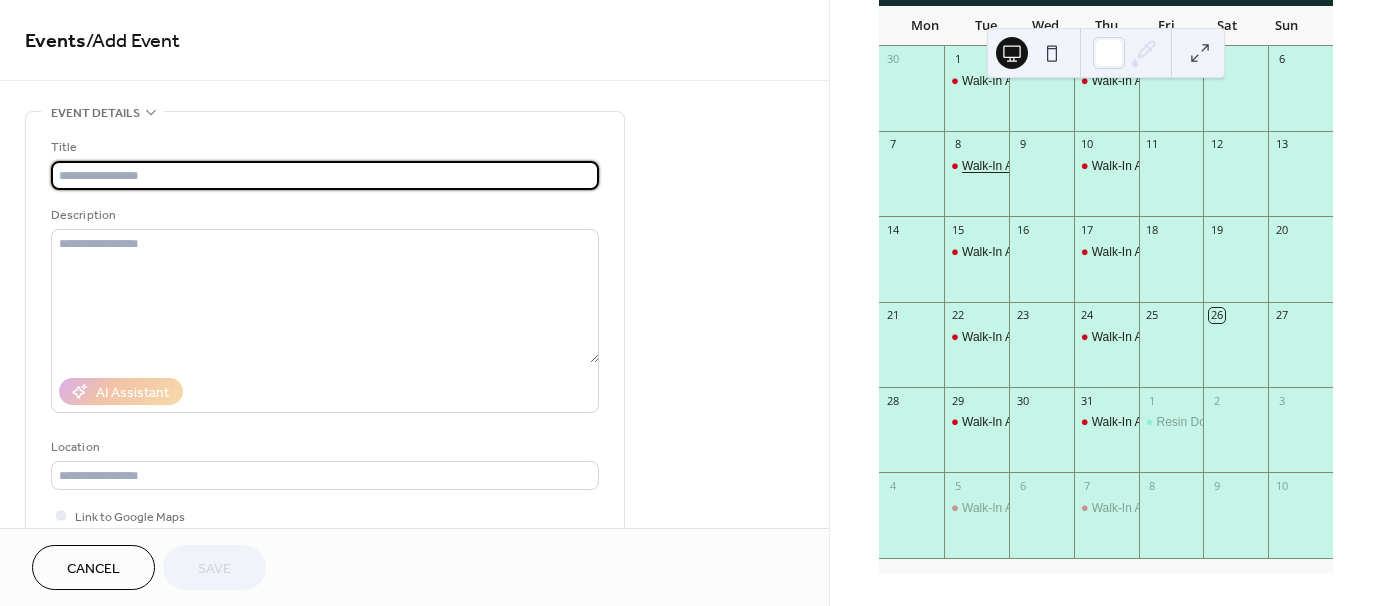 click on "Walk-In Art Project Day" at bounding box center [1024, 166] 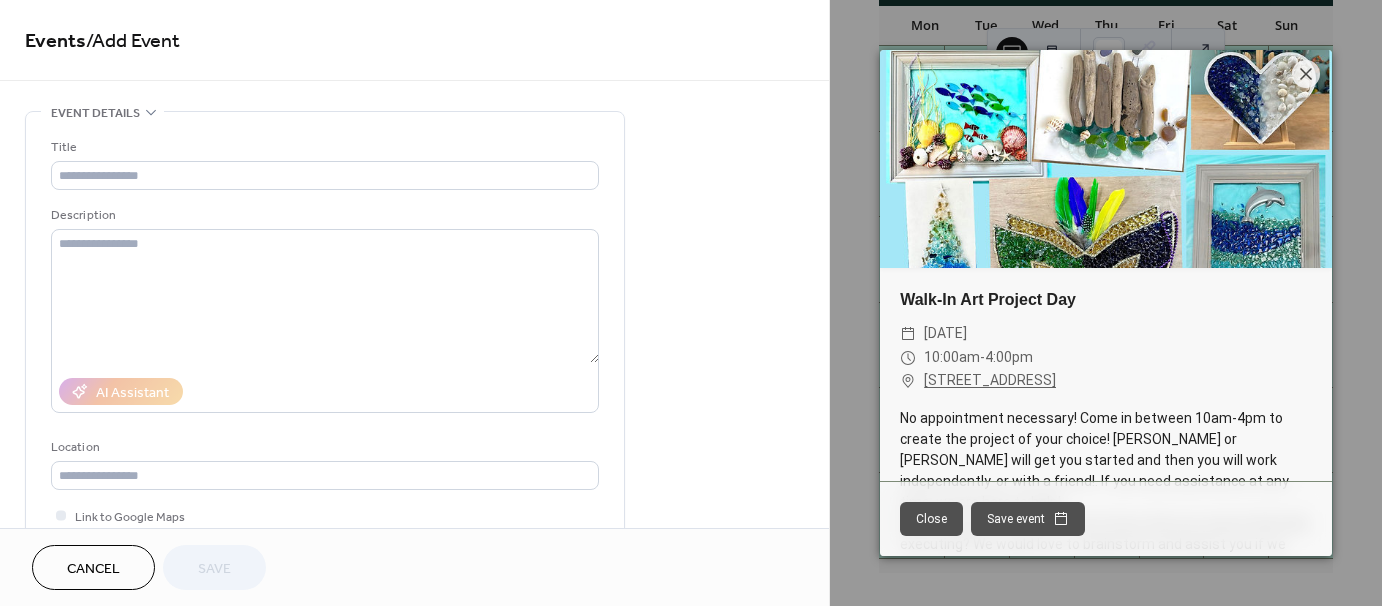 scroll, scrollTop: 0, scrollLeft: 0, axis: both 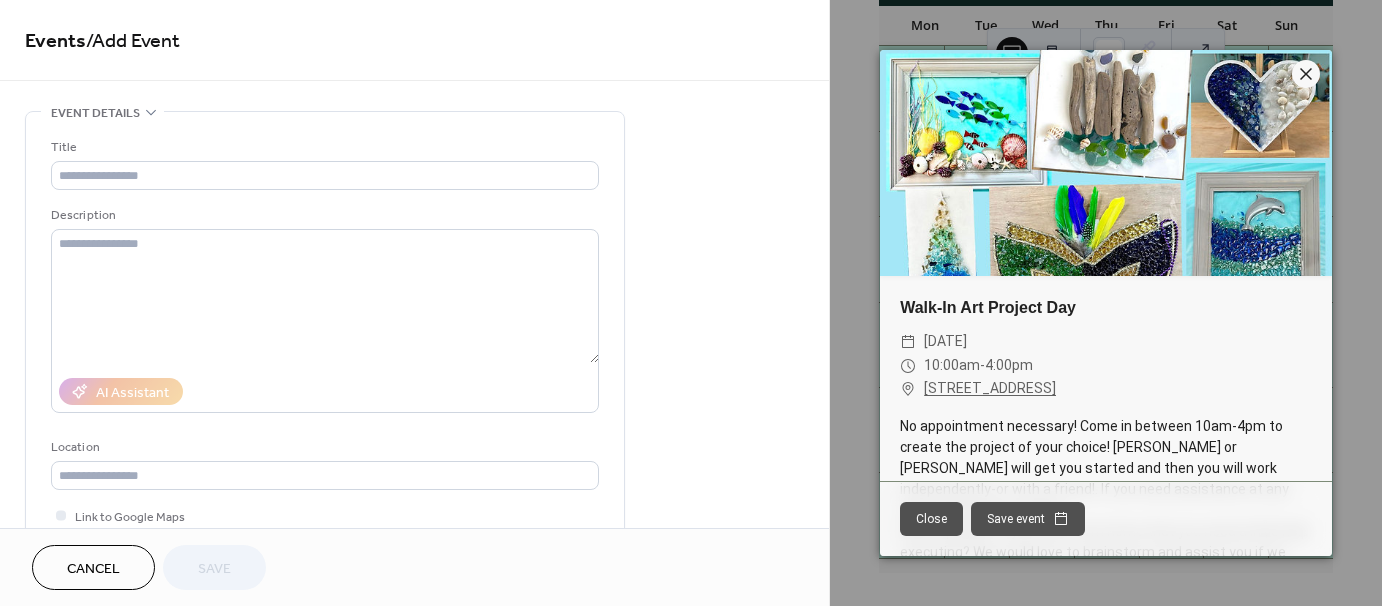 click 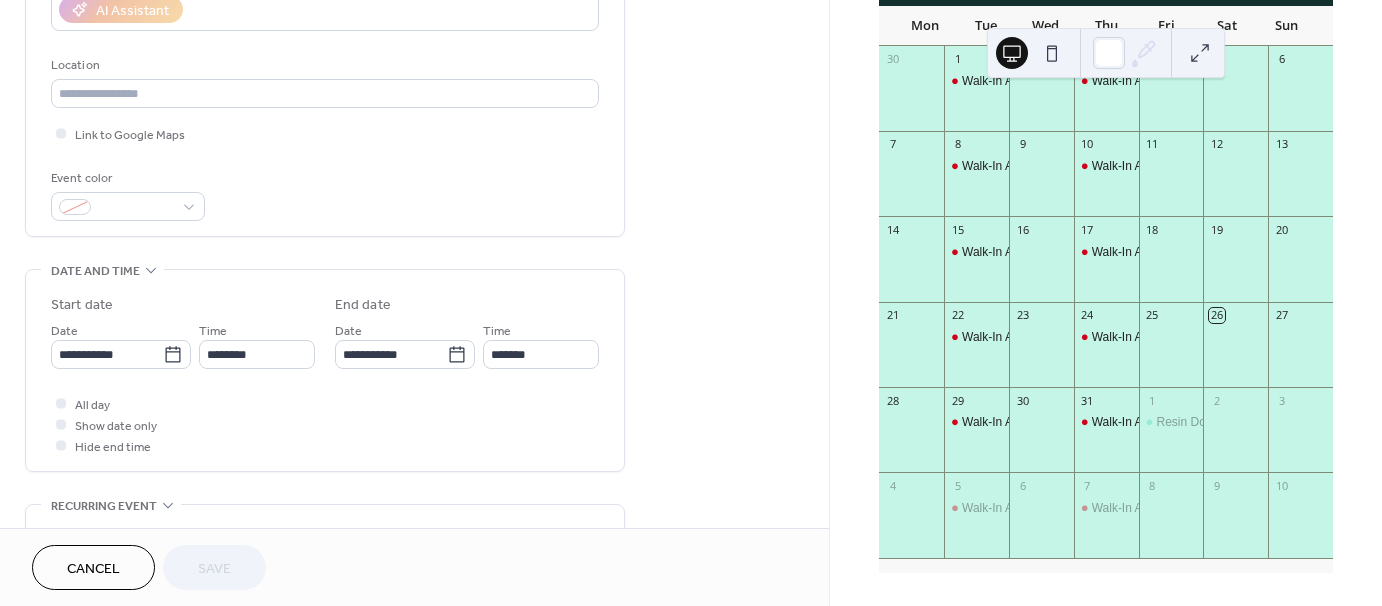 scroll, scrollTop: 400, scrollLeft: 0, axis: vertical 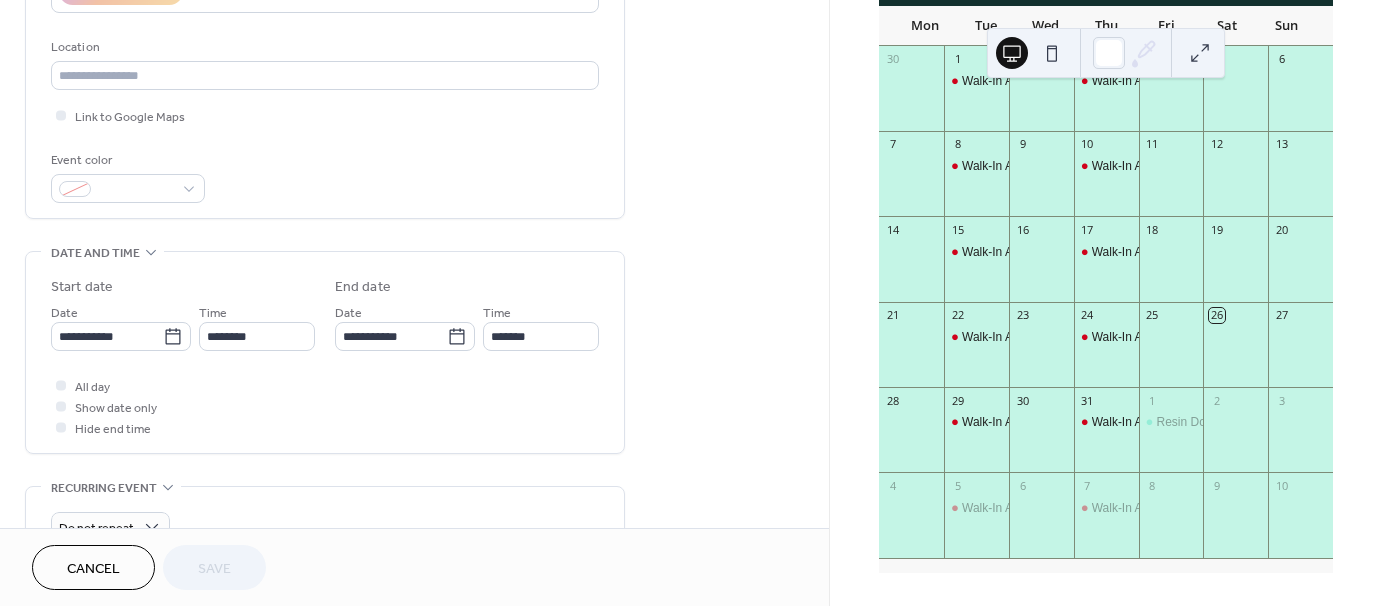 click on "Cancel" at bounding box center (93, 569) 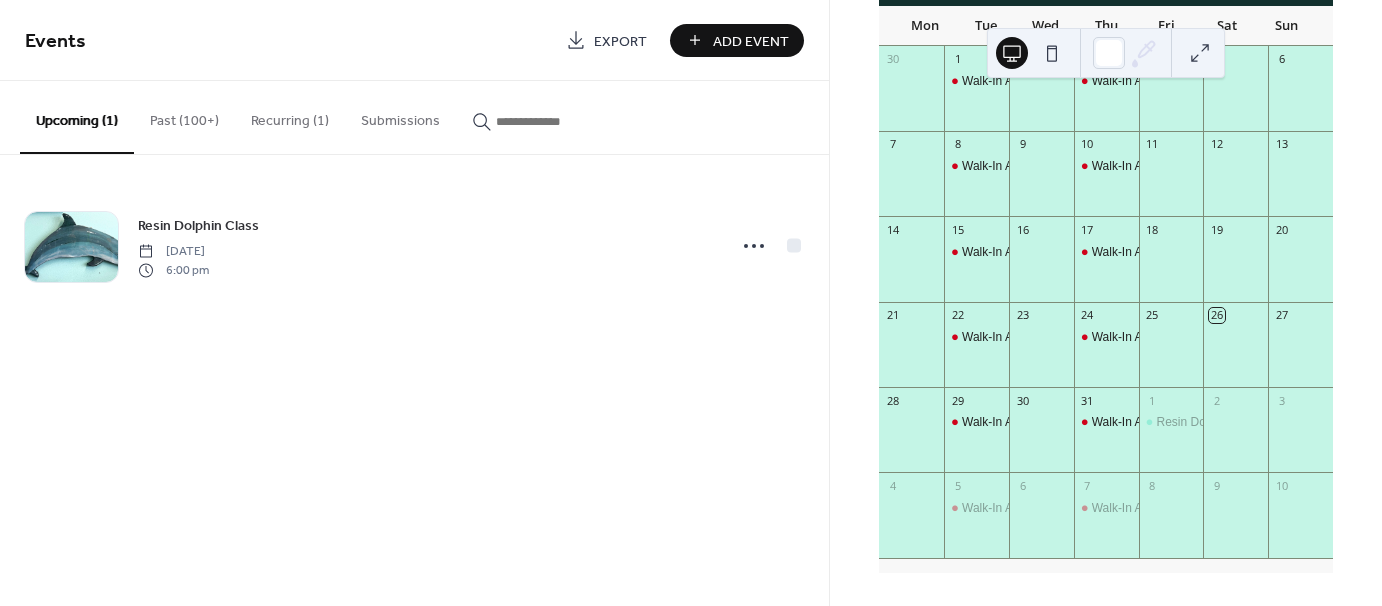 click on "Recurring (1)" at bounding box center [290, 116] 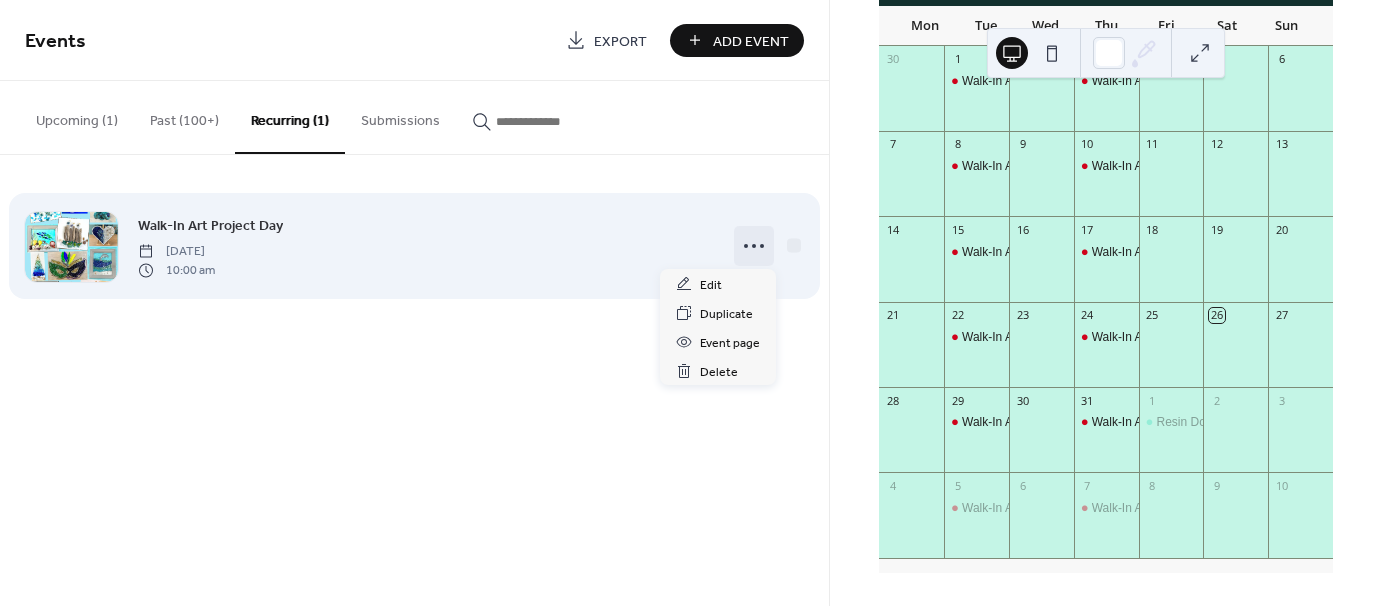 click 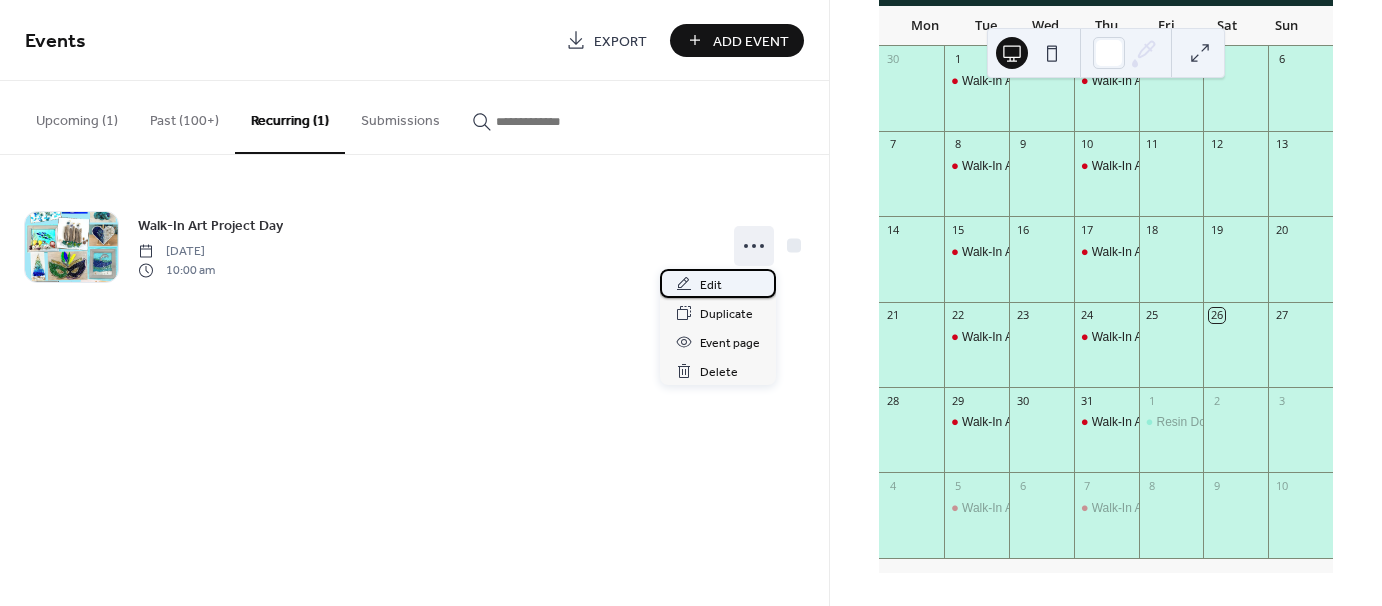 click on "Edit" at bounding box center [711, 285] 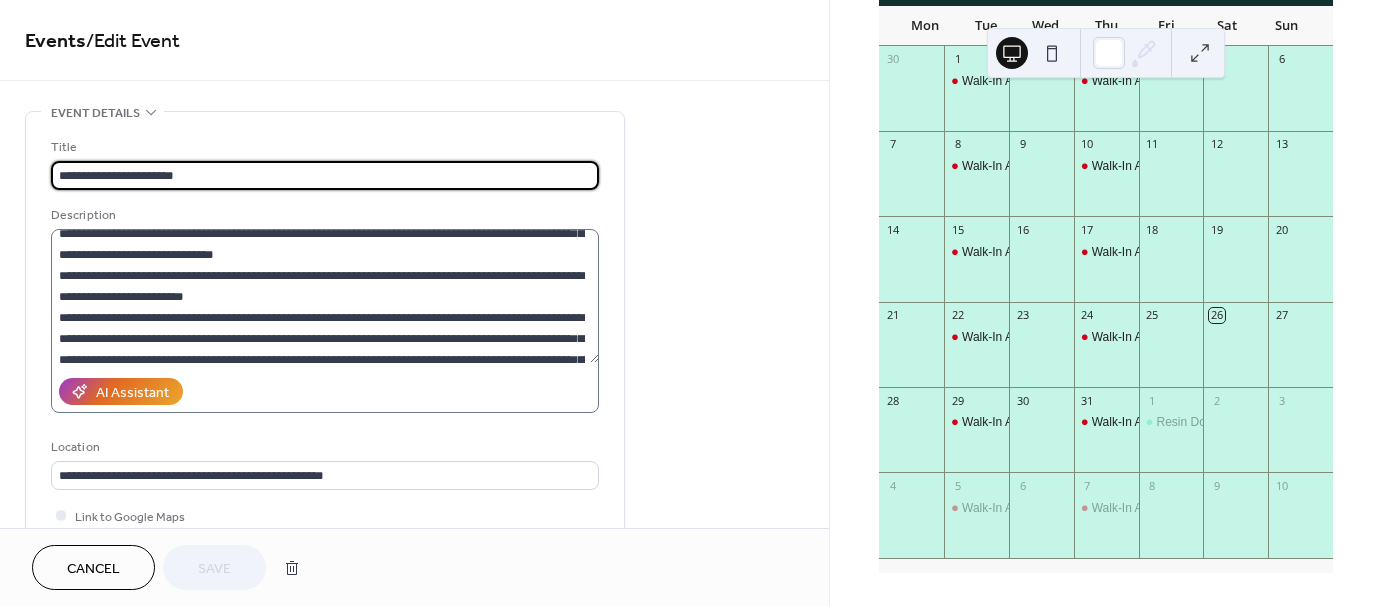 scroll, scrollTop: 84, scrollLeft: 0, axis: vertical 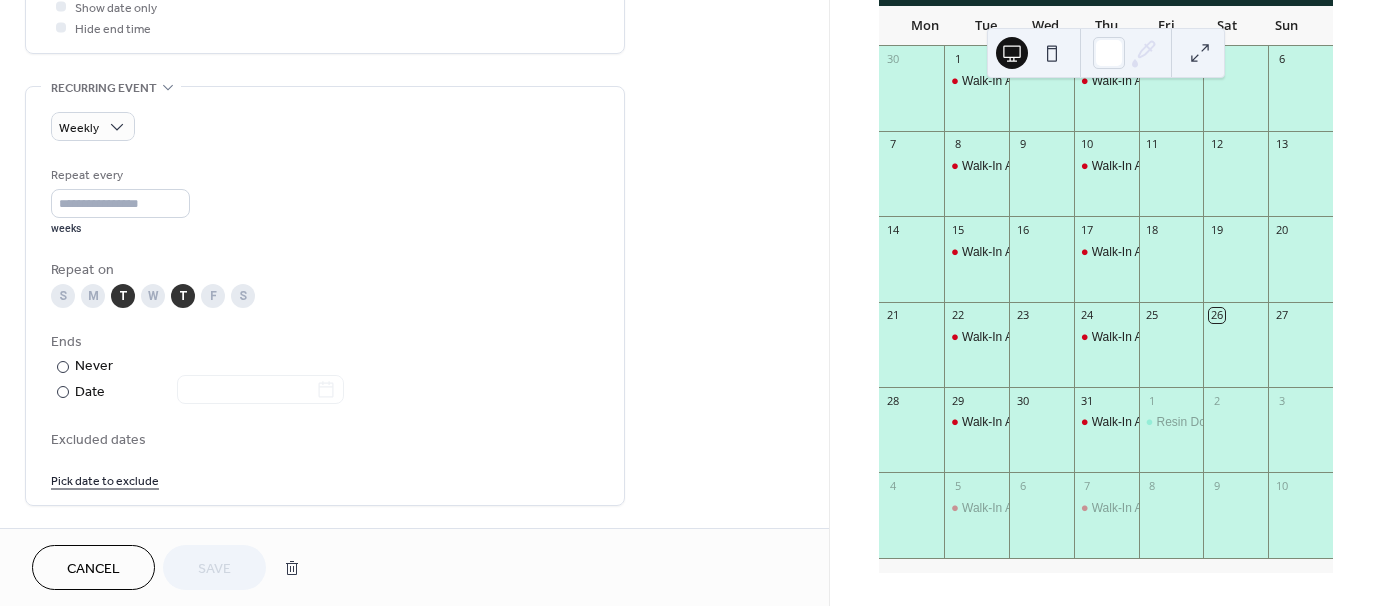 click on "S" at bounding box center [243, 296] 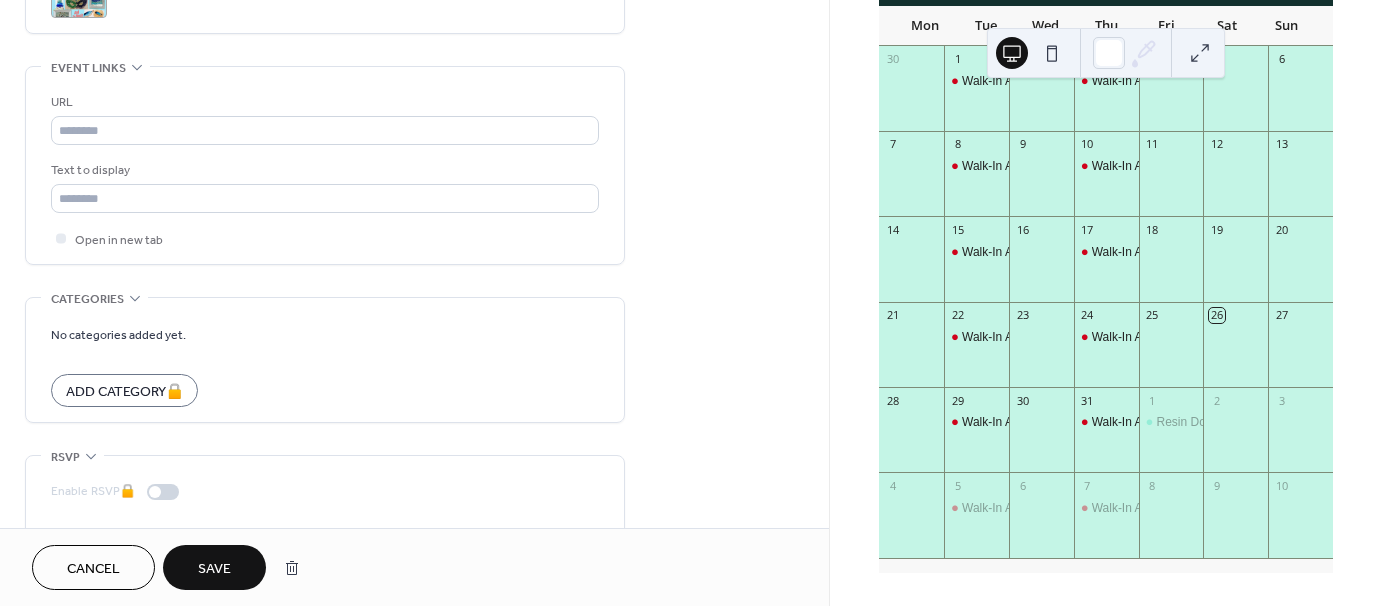 scroll, scrollTop: 1454, scrollLeft: 0, axis: vertical 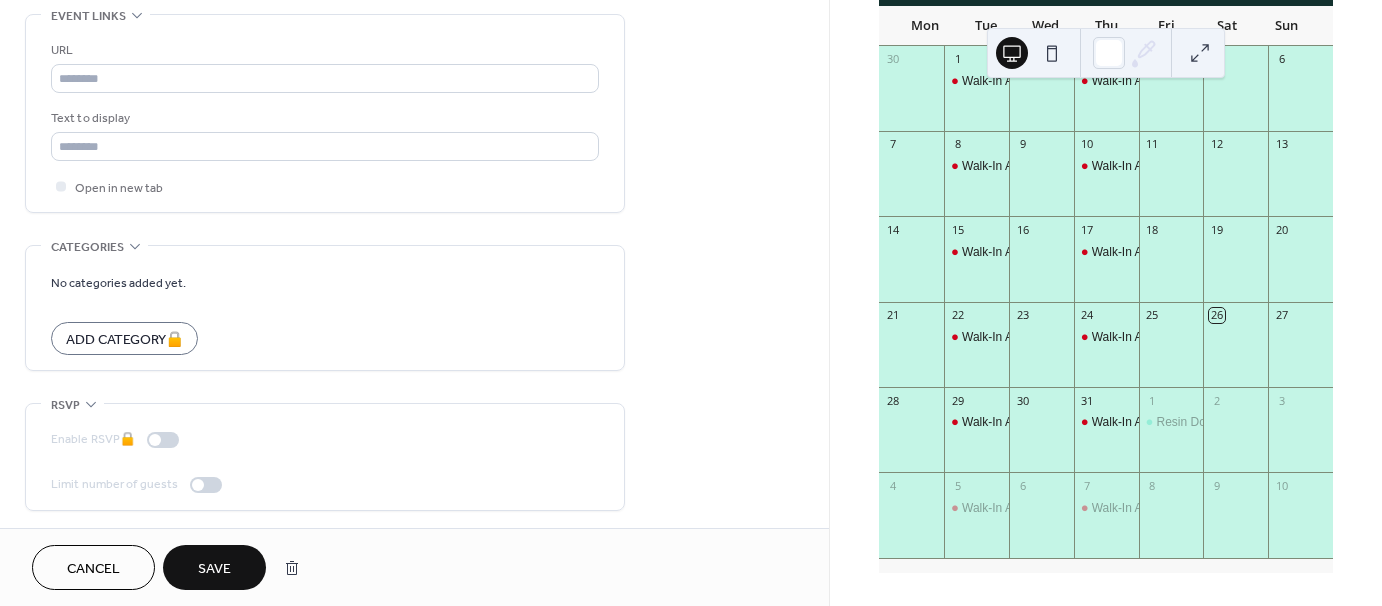 click on "Save" at bounding box center (214, 569) 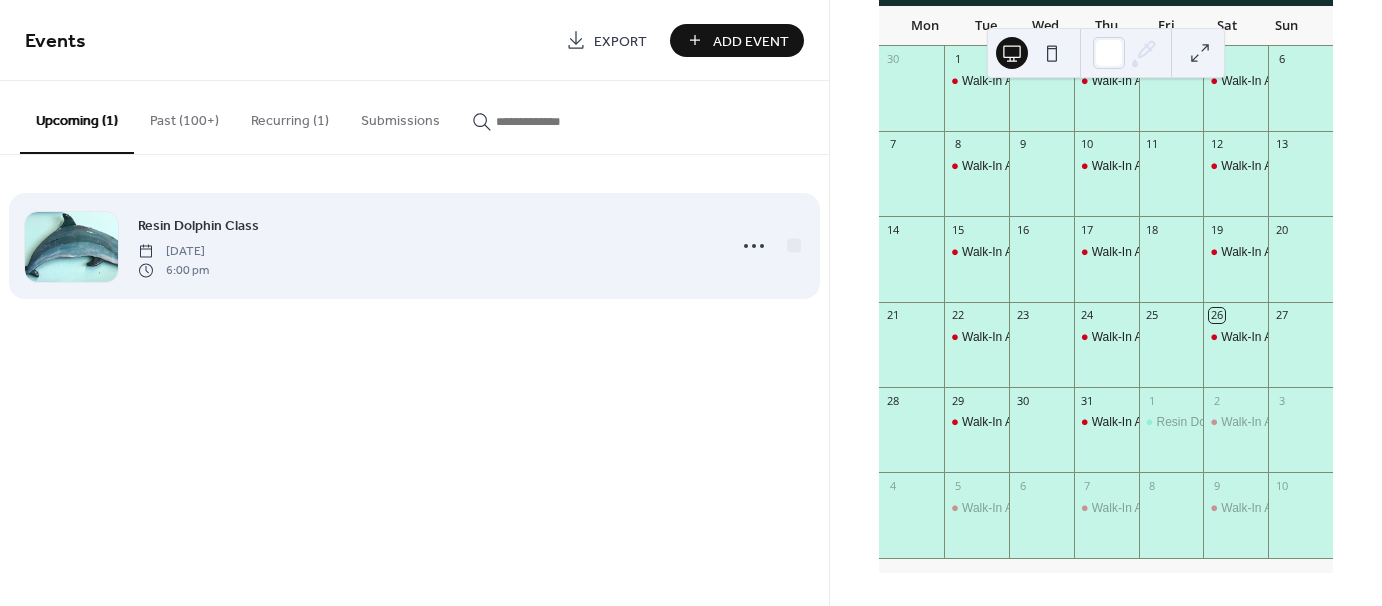 click on "Resin Dolphin Class" at bounding box center (198, 226) 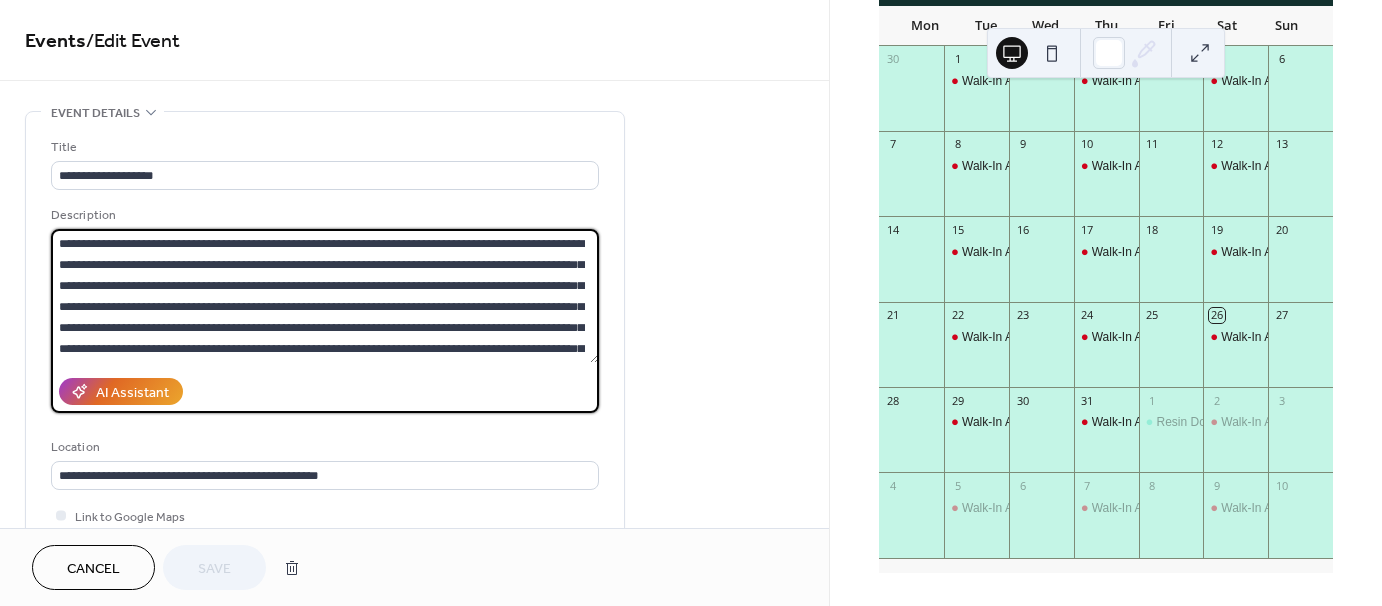 scroll, scrollTop: 41, scrollLeft: 0, axis: vertical 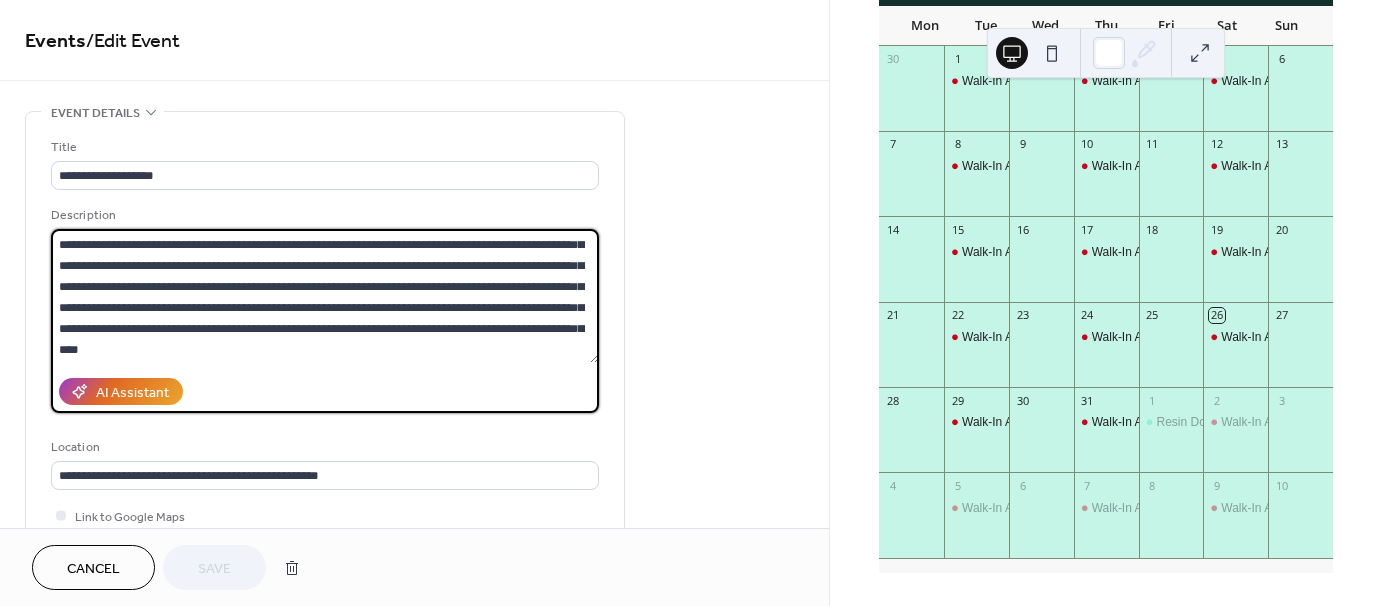 drag, startPoint x: 90, startPoint y: 242, endPoint x: 619, endPoint y: 341, distance: 538.18396 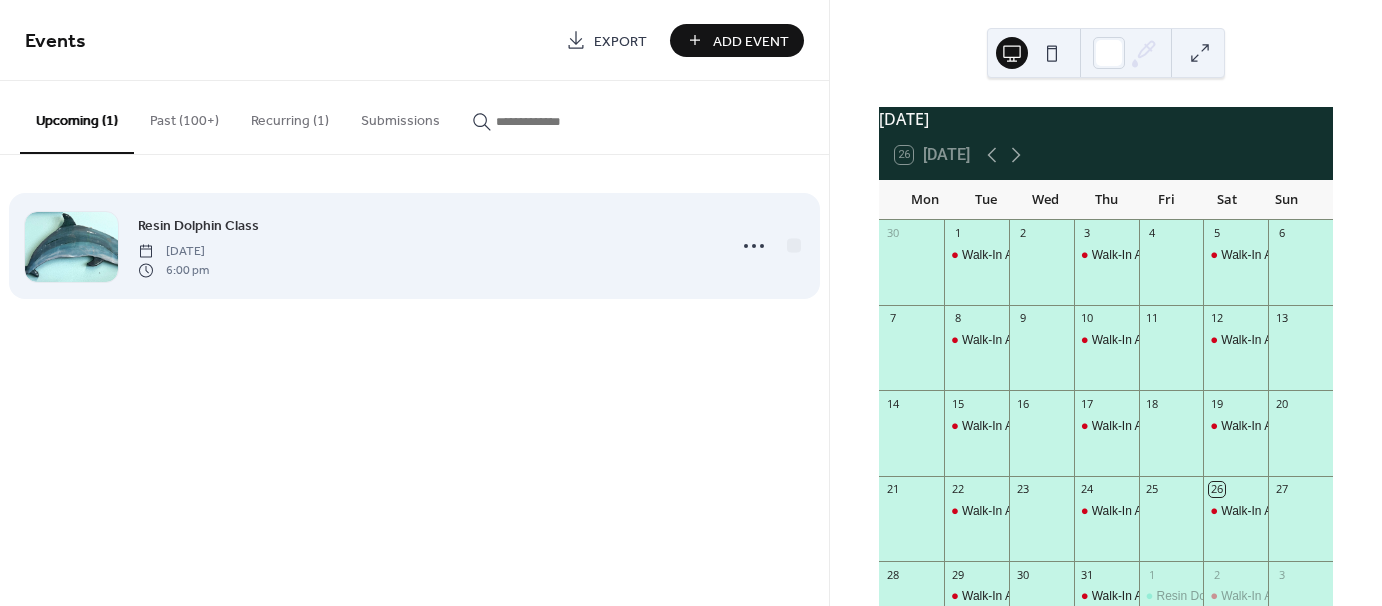 scroll, scrollTop: 0, scrollLeft: 0, axis: both 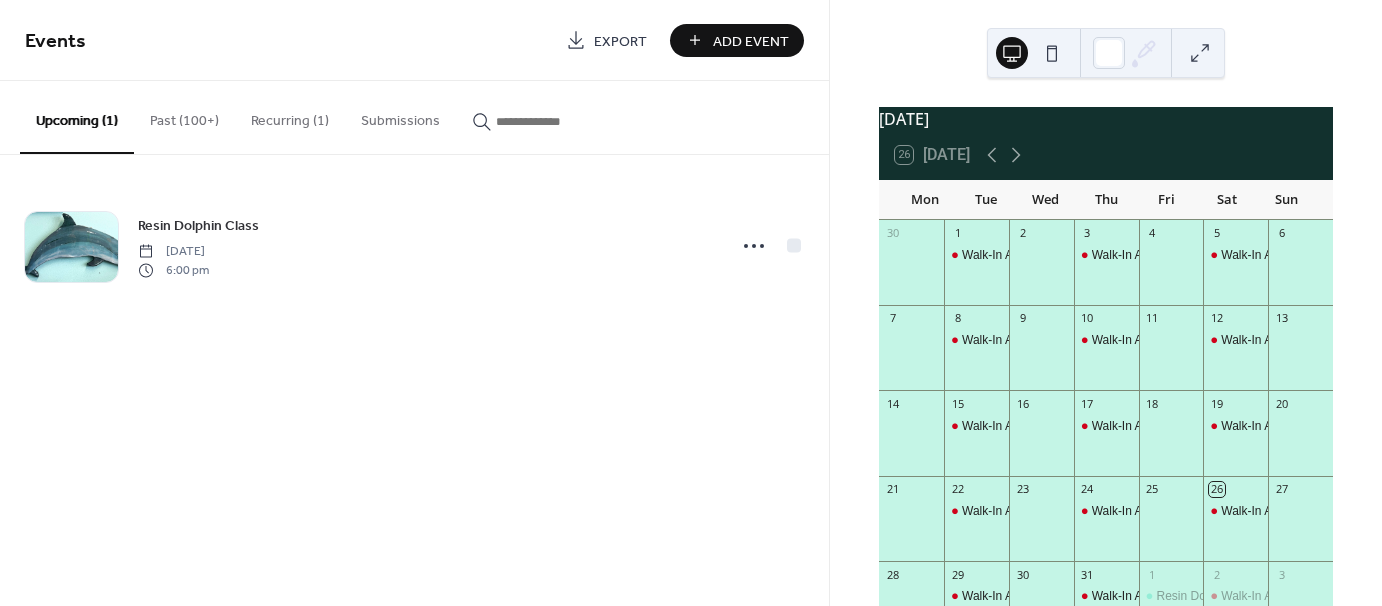 click on "Past (100+)" at bounding box center [184, 116] 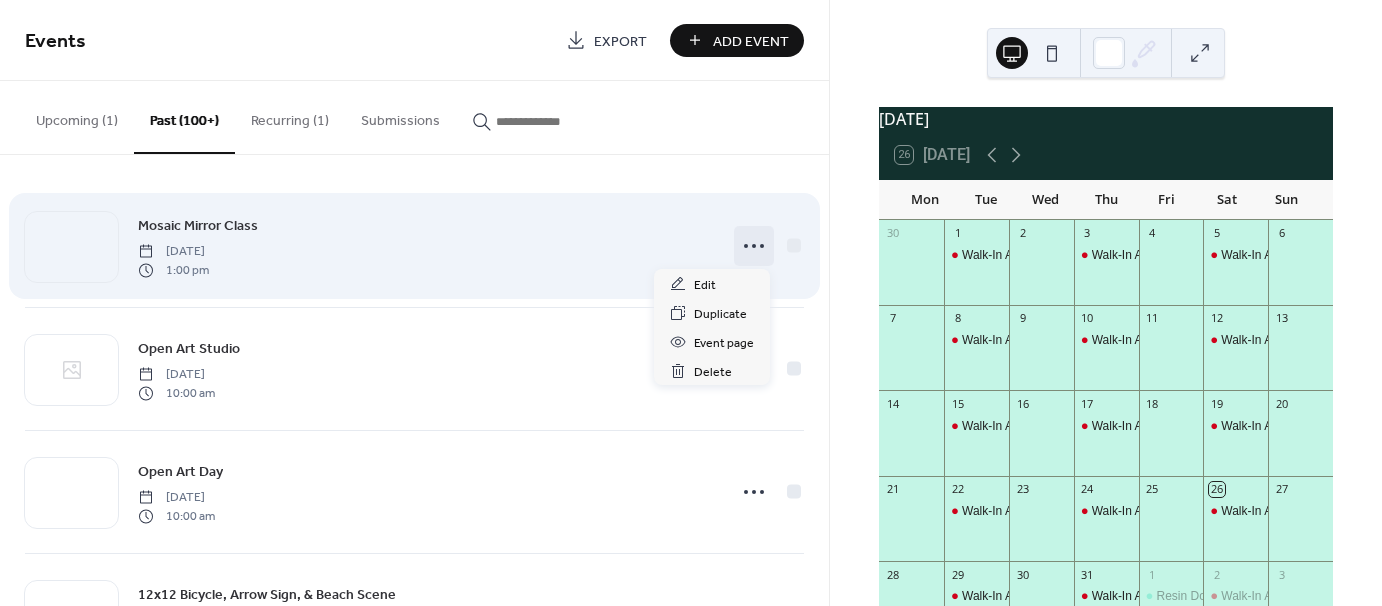 click 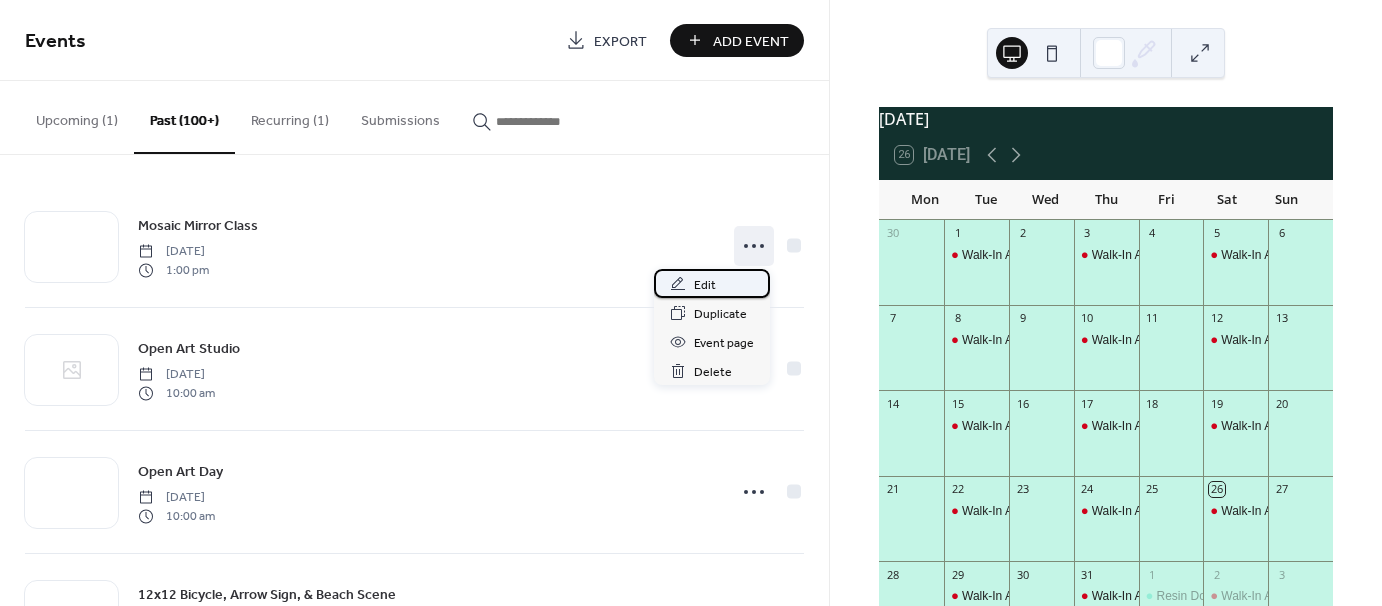 click on "Edit" at bounding box center [705, 285] 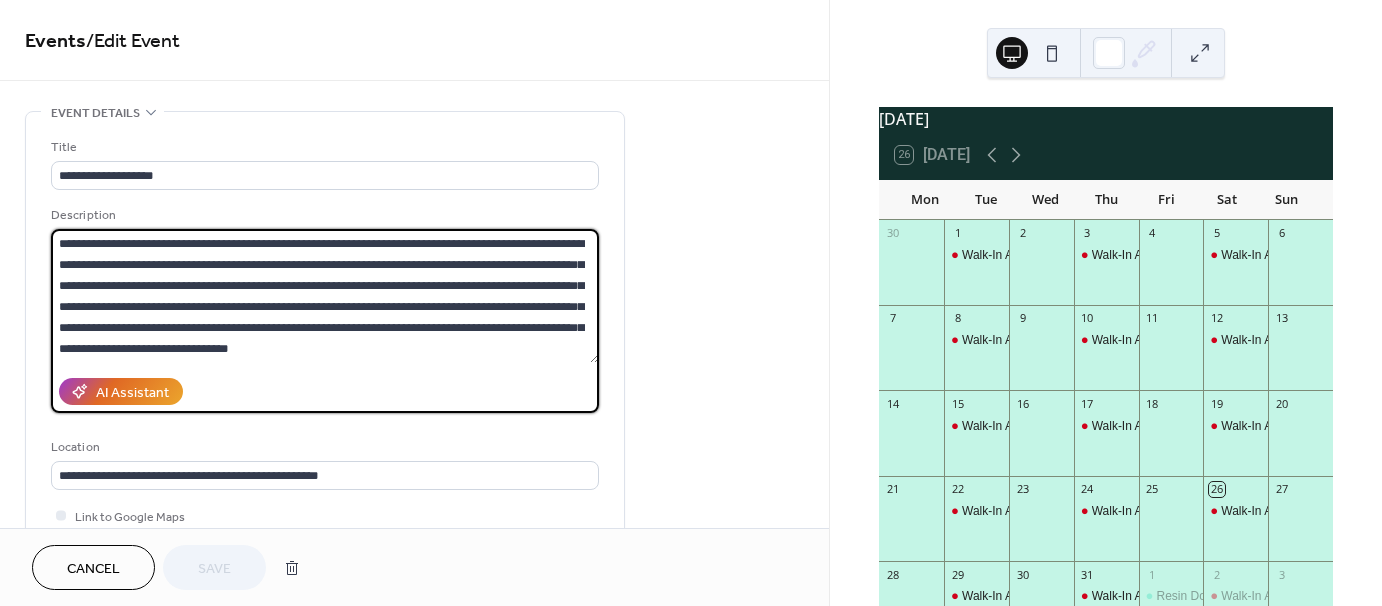 drag, startPoint x: 55, startPoint y: 240, endPoint x: 477, endPoint y: 325, distance: 430.4753 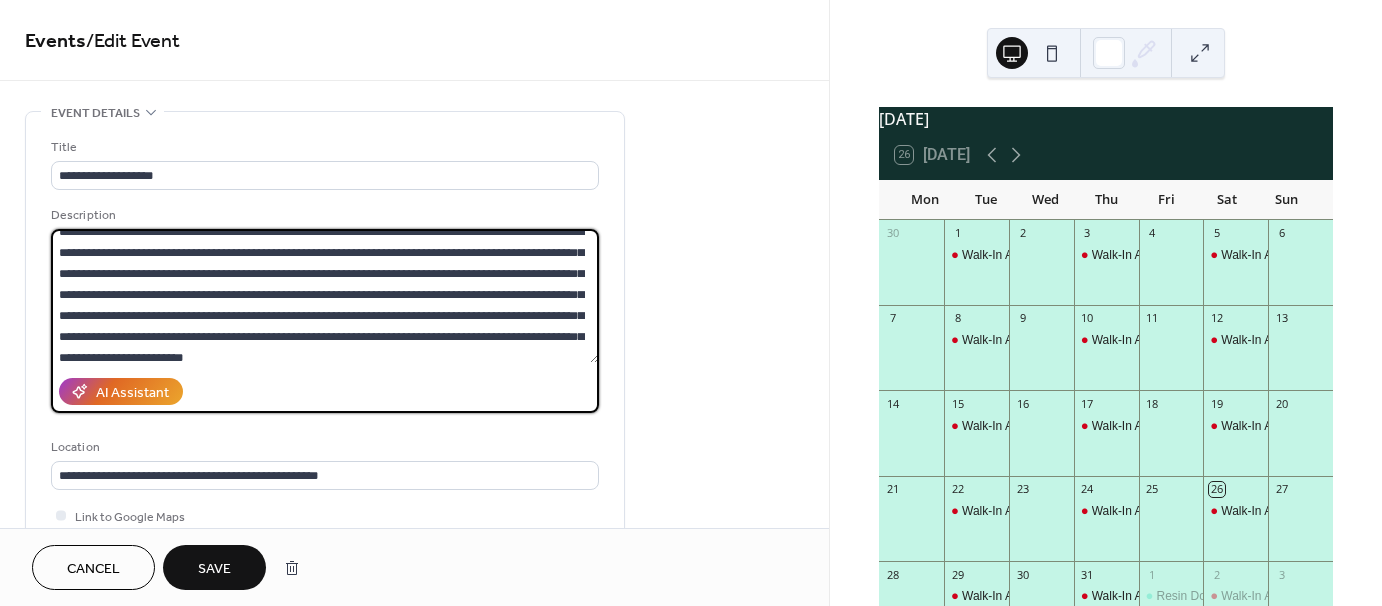 scroll, scrollTop: 20, scrollLeft: 0, axis: vertical 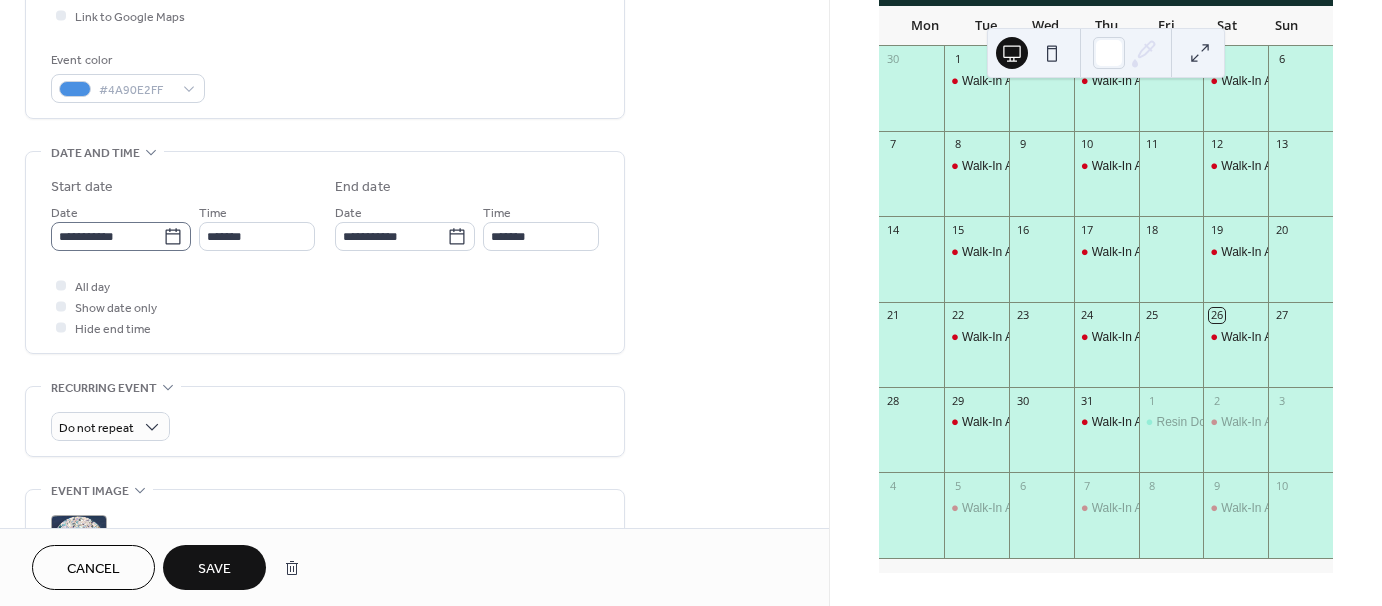 type on "**********" 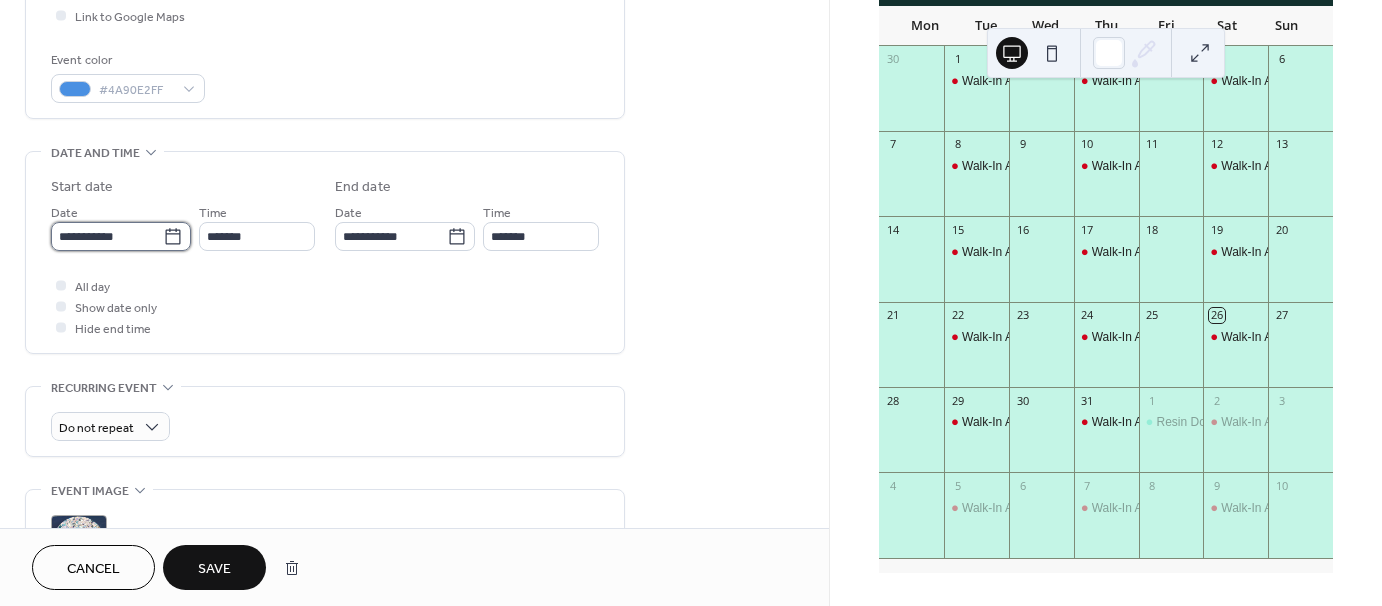 click on "**********" at bounding box center (107, 236) 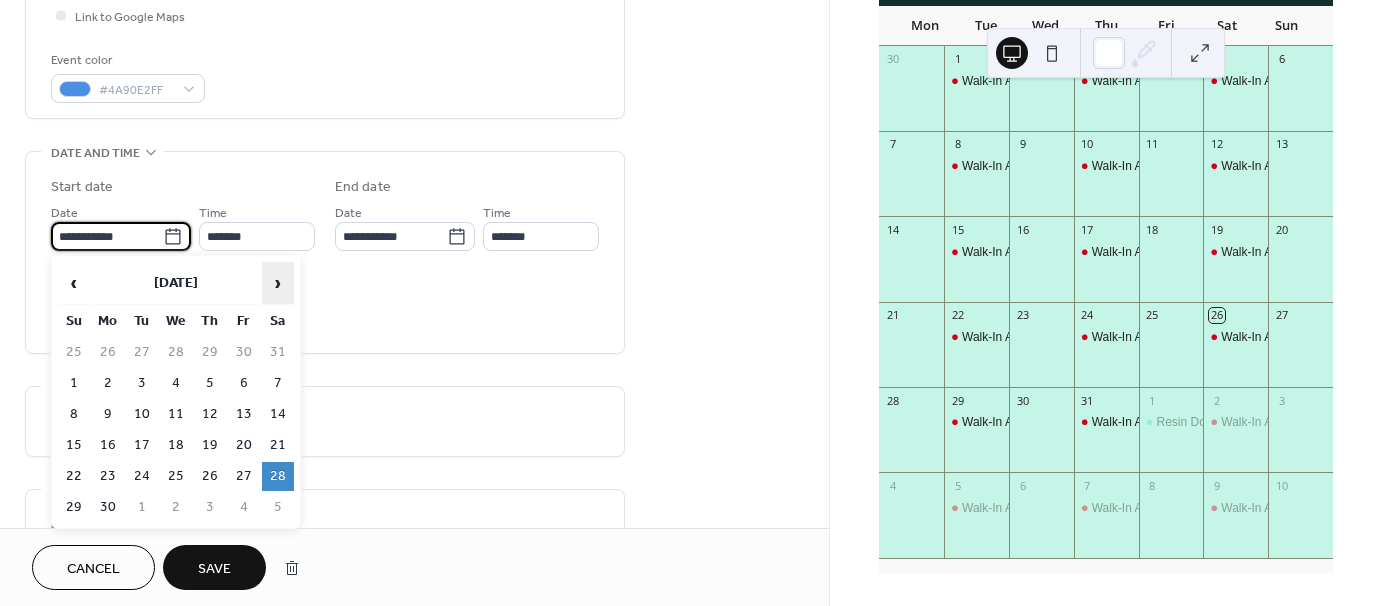 click on "›" at bounding box center [278, 283] 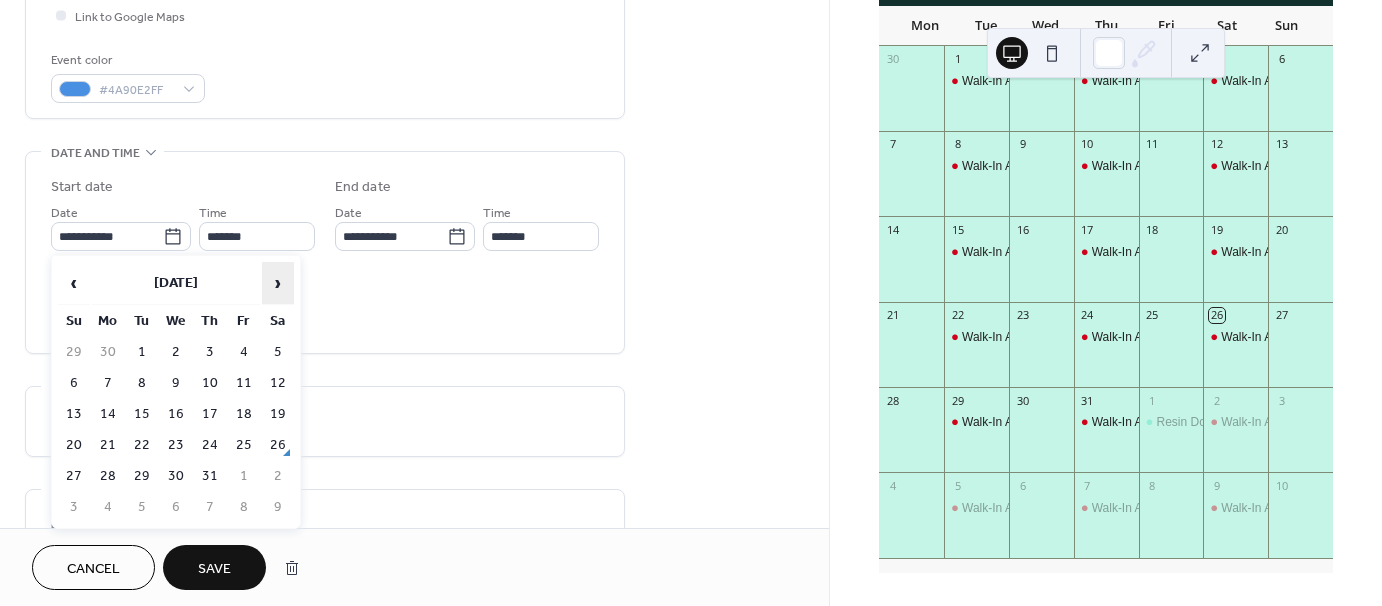 click on "›" at bounding box center (278, 283) 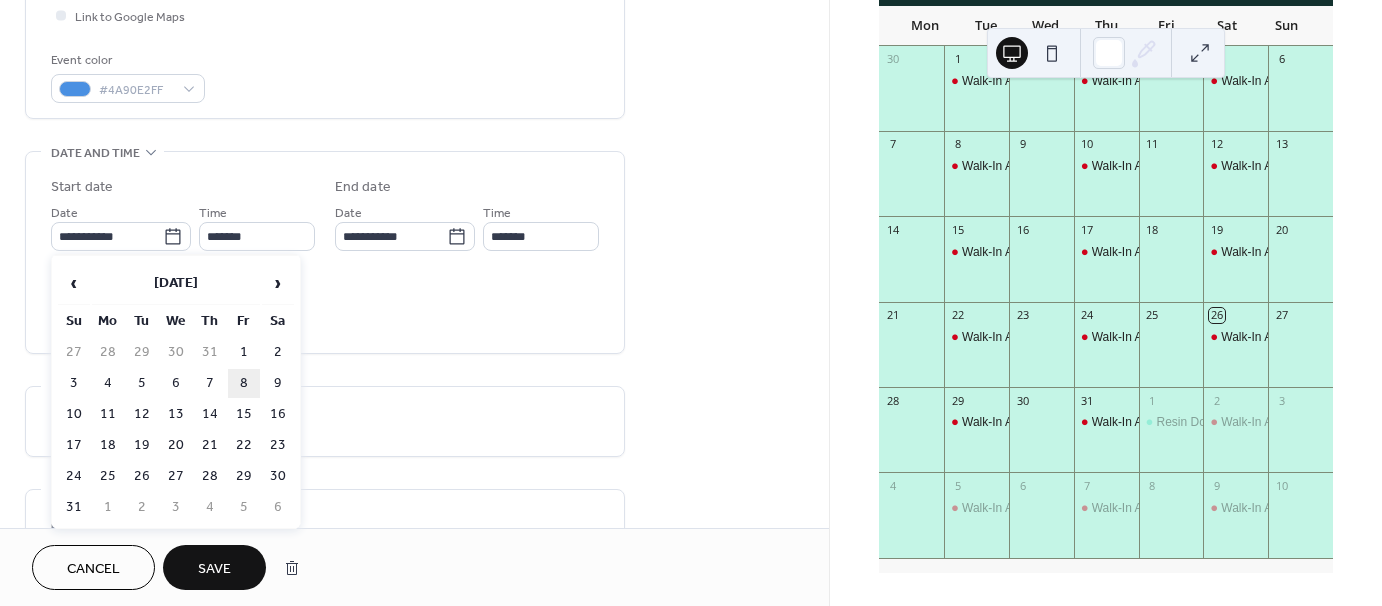 click on "8" at bounding box center (244, 383) 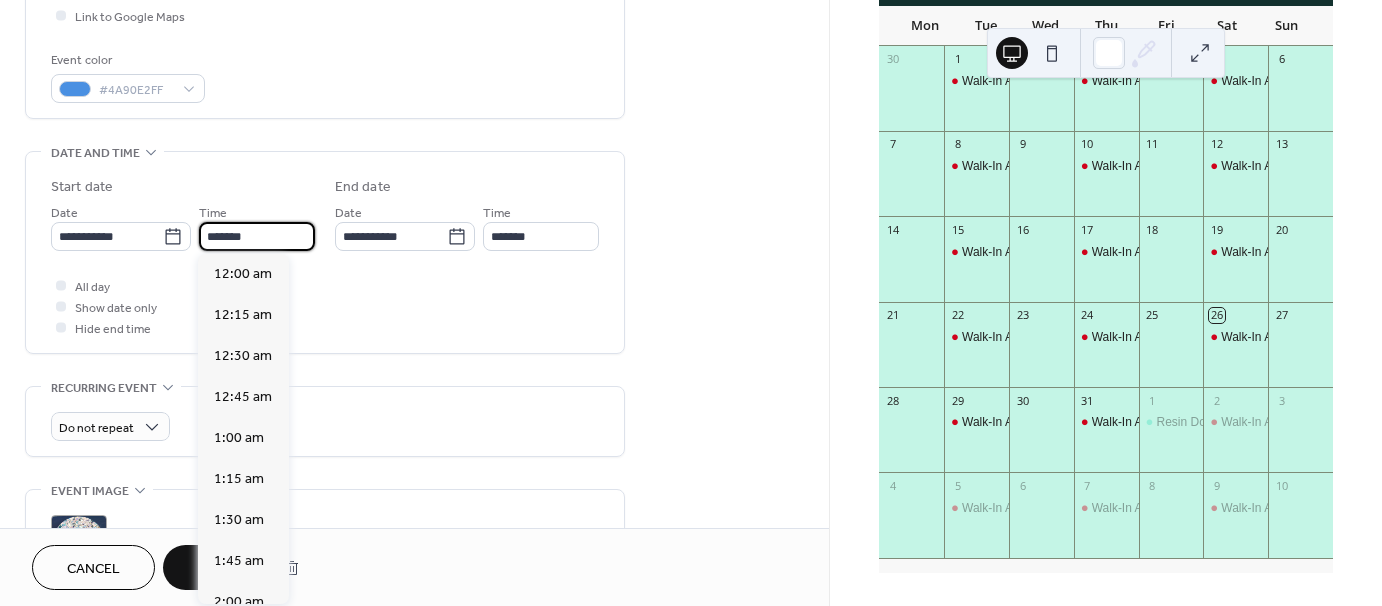 scroll, scrollTop: 2132, scrollLeft: 0, axis: vertical 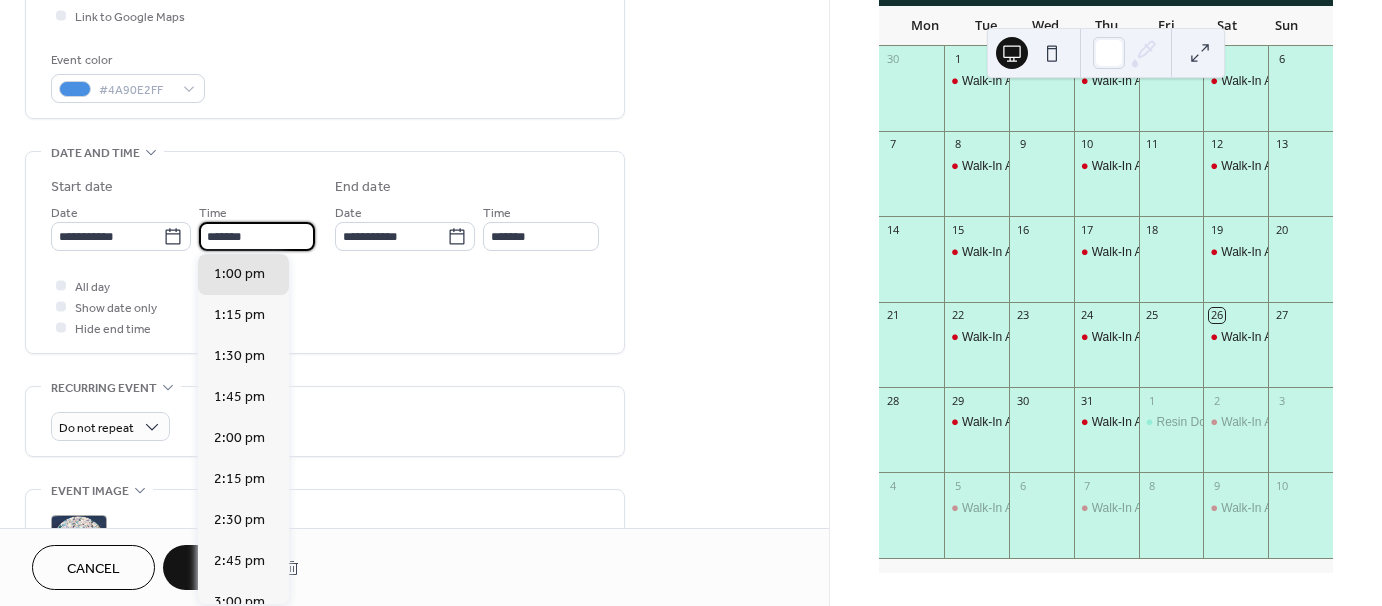 click on "*******" at bounding box center [257, 236] 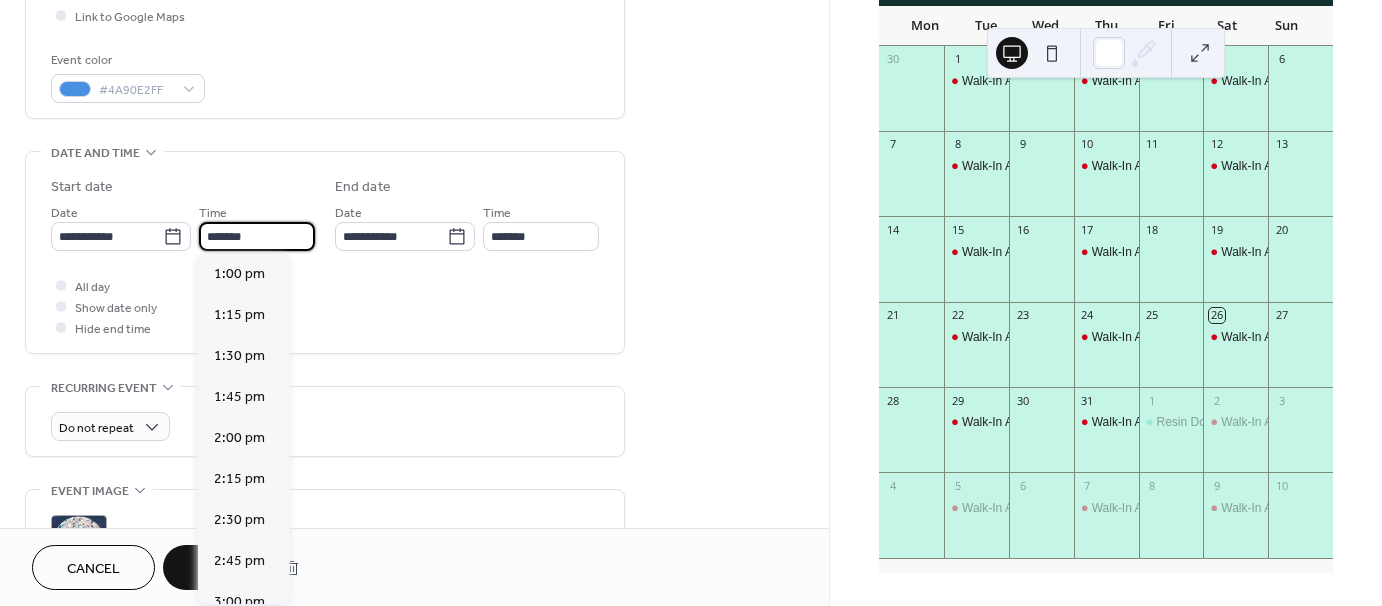 scroll, scrollTop: 2952, scrollLeft: 0, axis: vertical 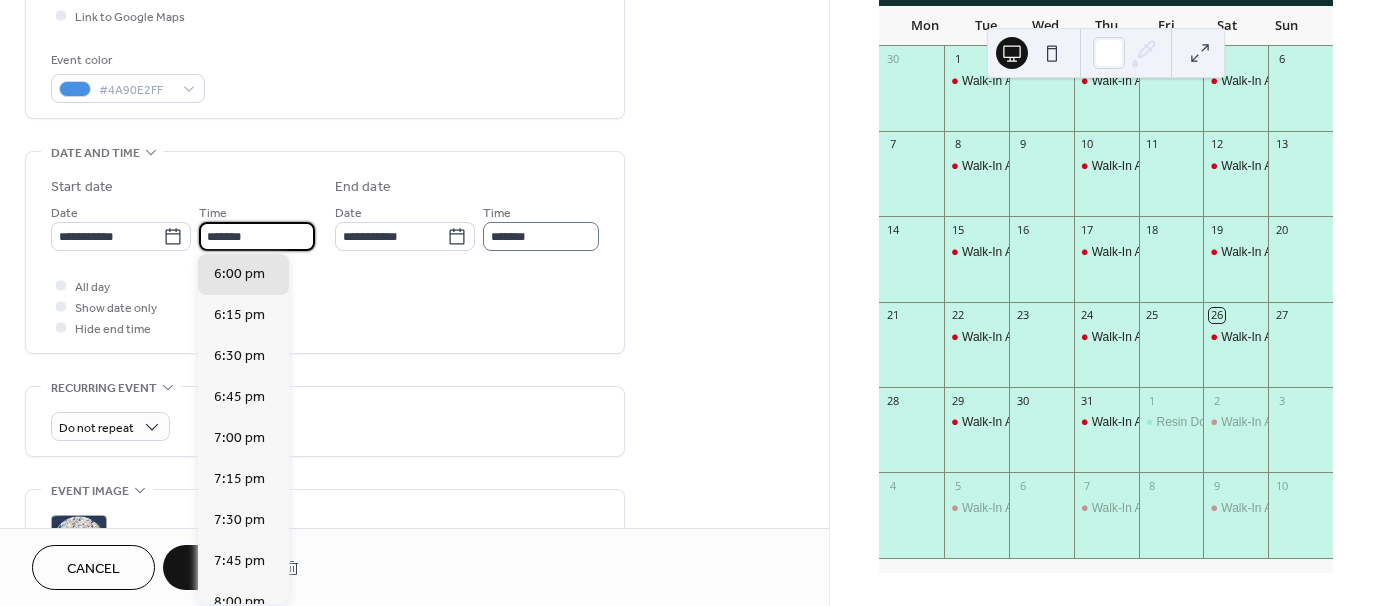 type on "*******" 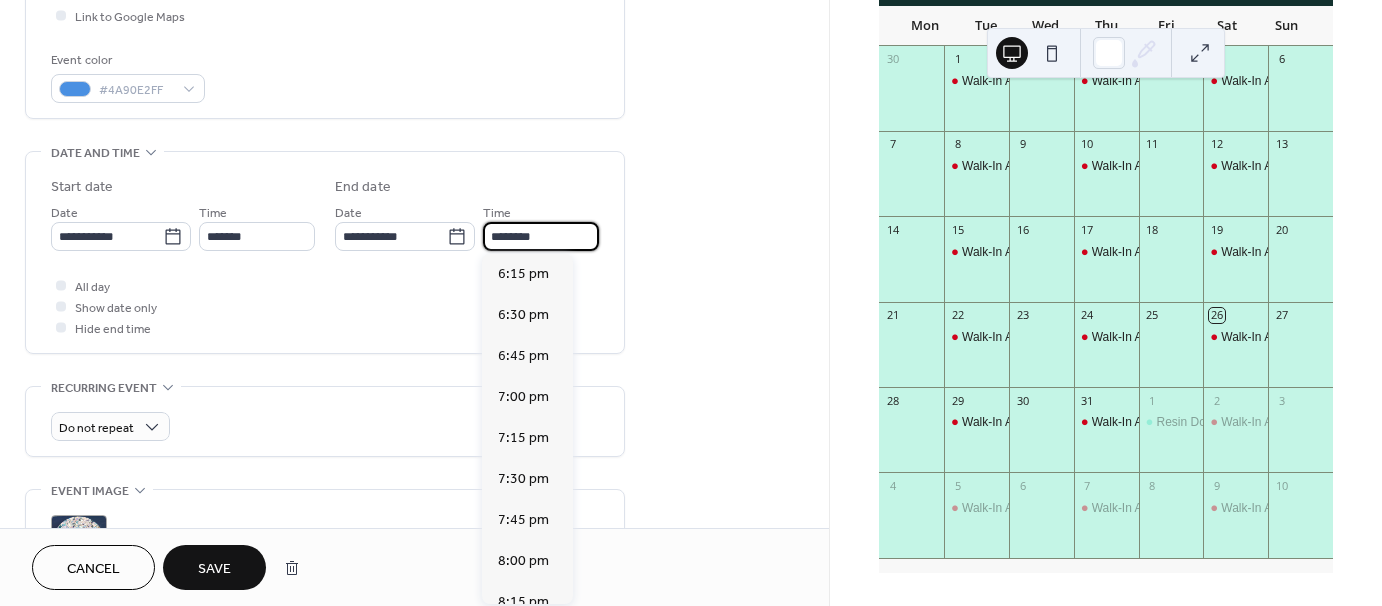 scroll, scrollTop: 592, scrollLeft: 0, axis: vertical 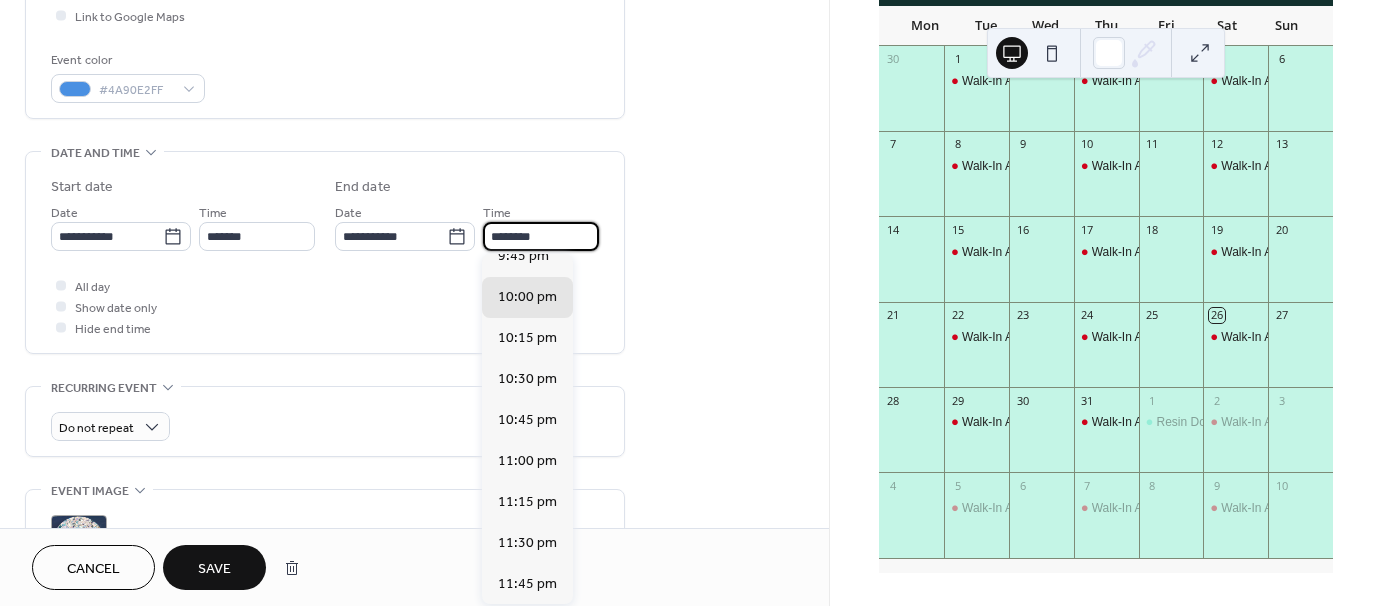 click on "********" at bounding box center [541, 236] 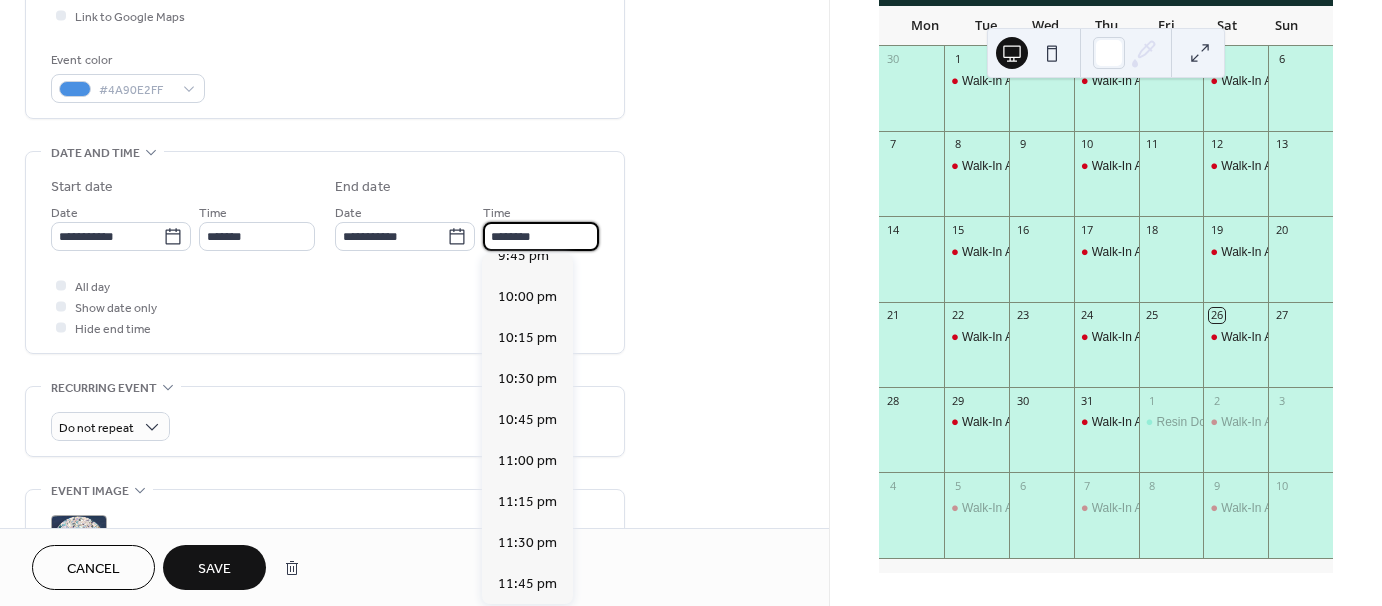click on "********" at bounding box center (541, 236) 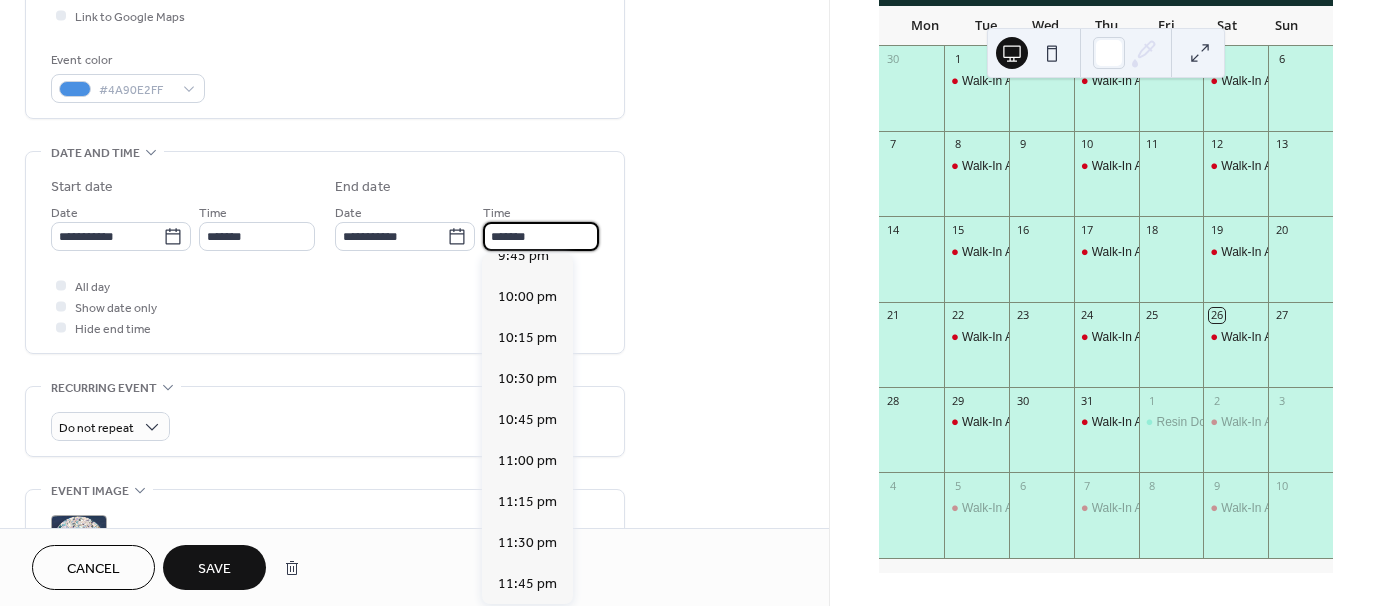 scroll, scrollTop: 451, scrollLeft: 0, axis: vertical 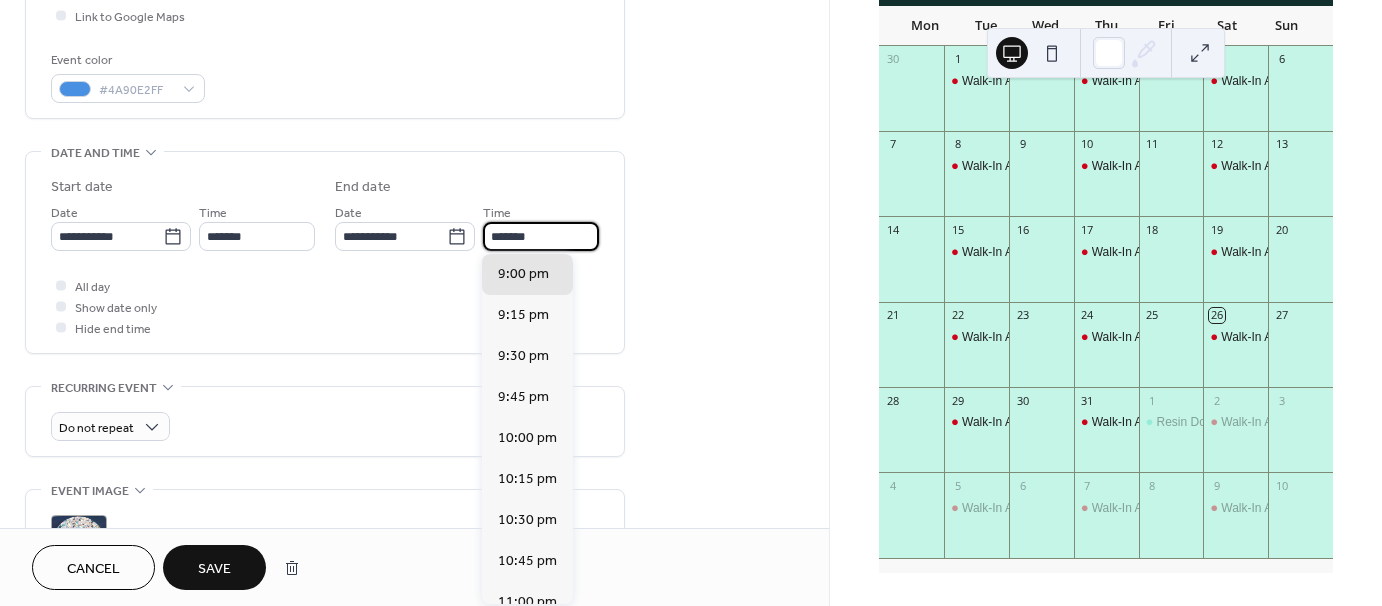 type on "*******" 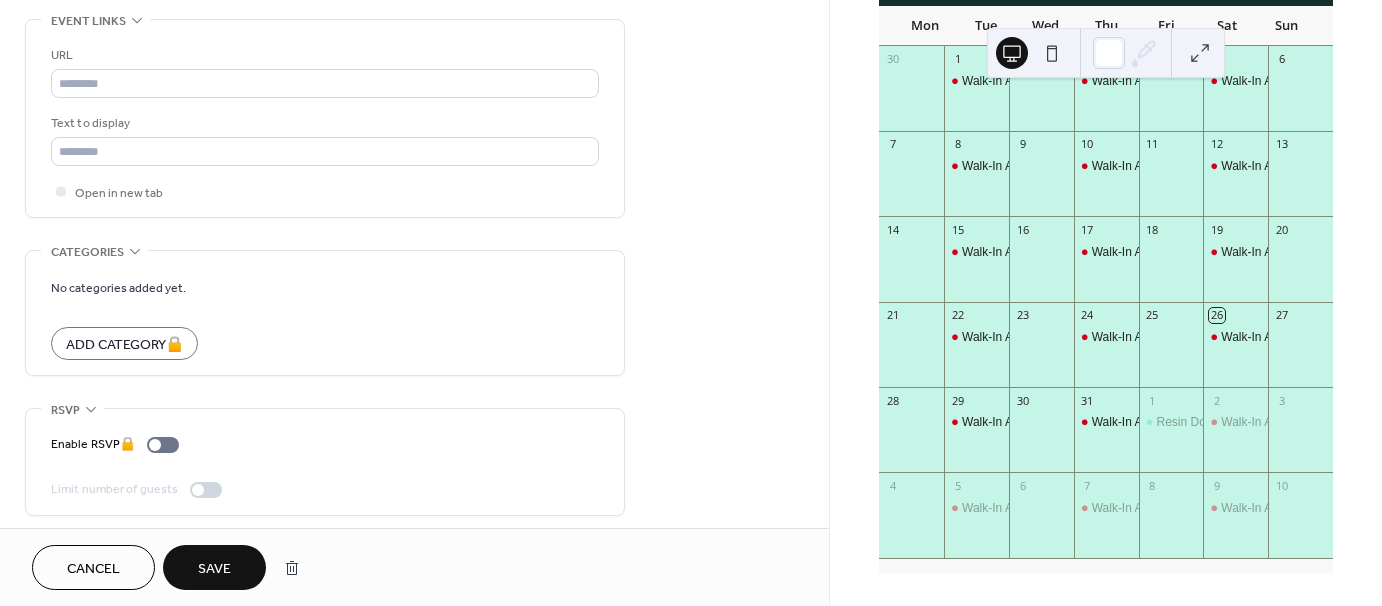 scroll, scrollTop: 1104, scrollLeft: 0, axis: vertical 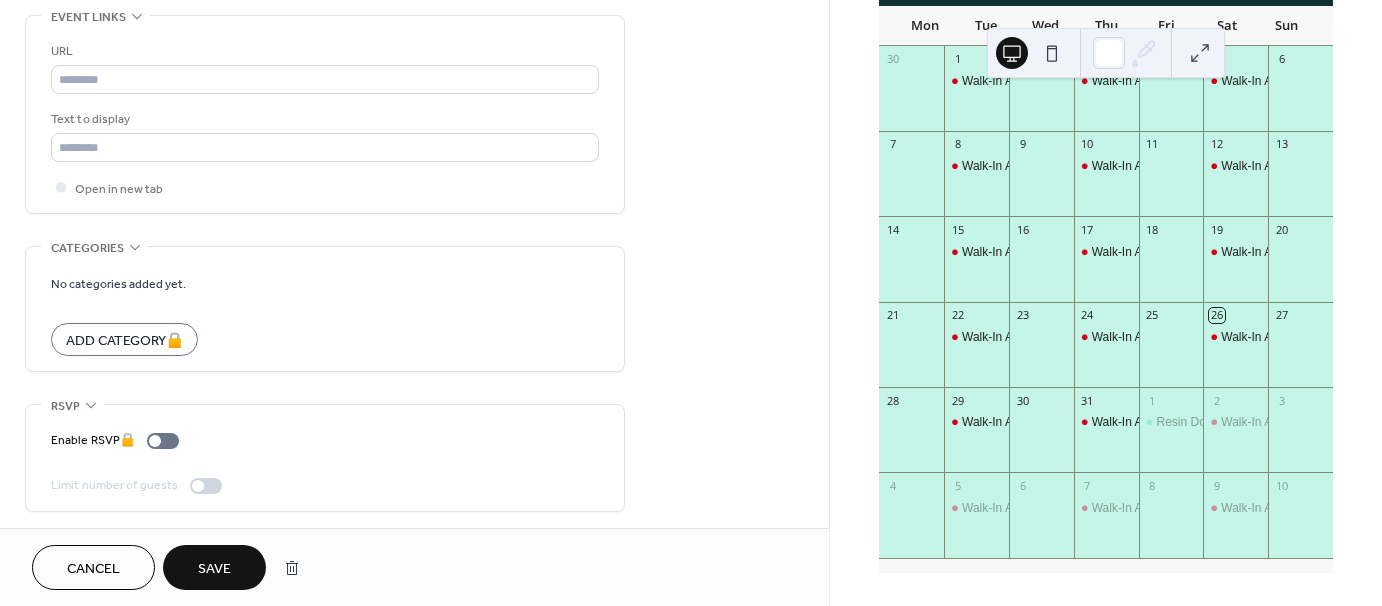 click on "Save" at bounding box center (214, 567) 